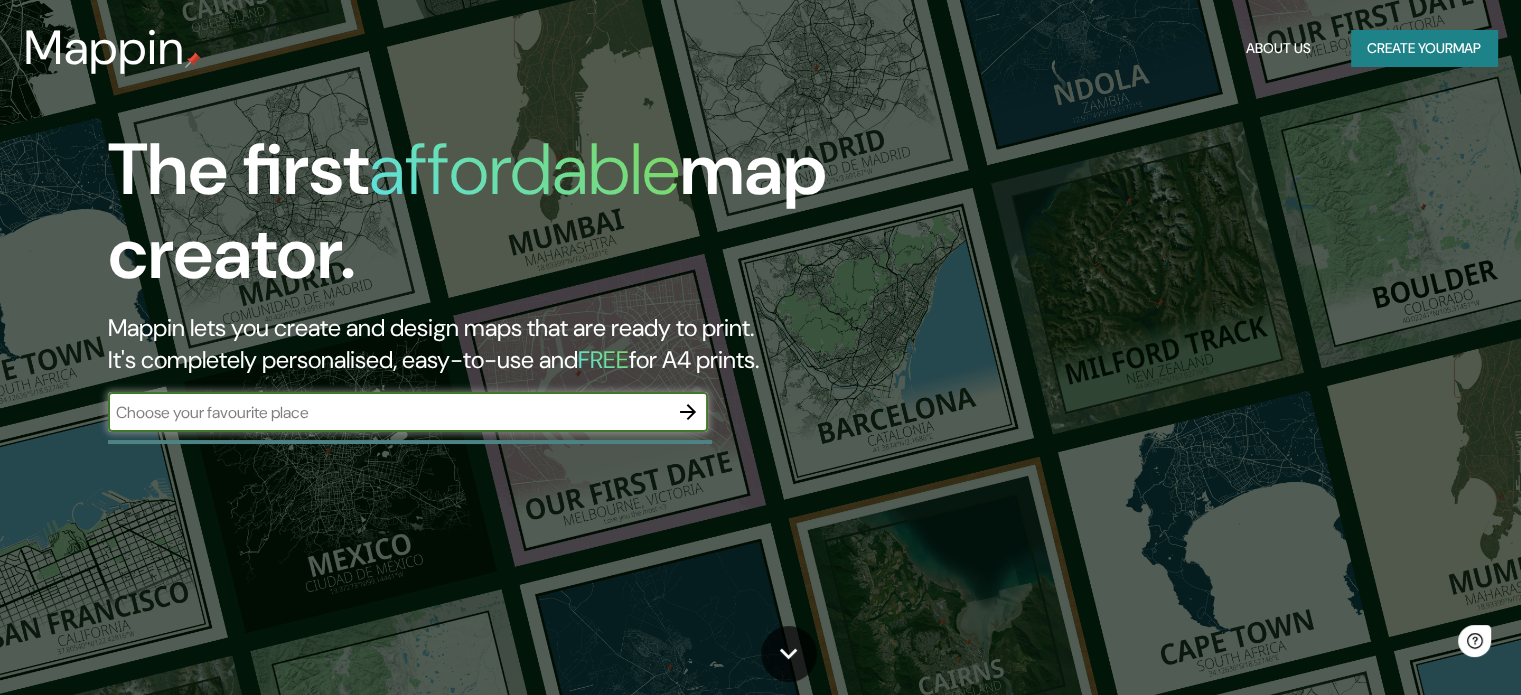 scroll, scrollTop: 0, scrollLeft: 0, axis: both 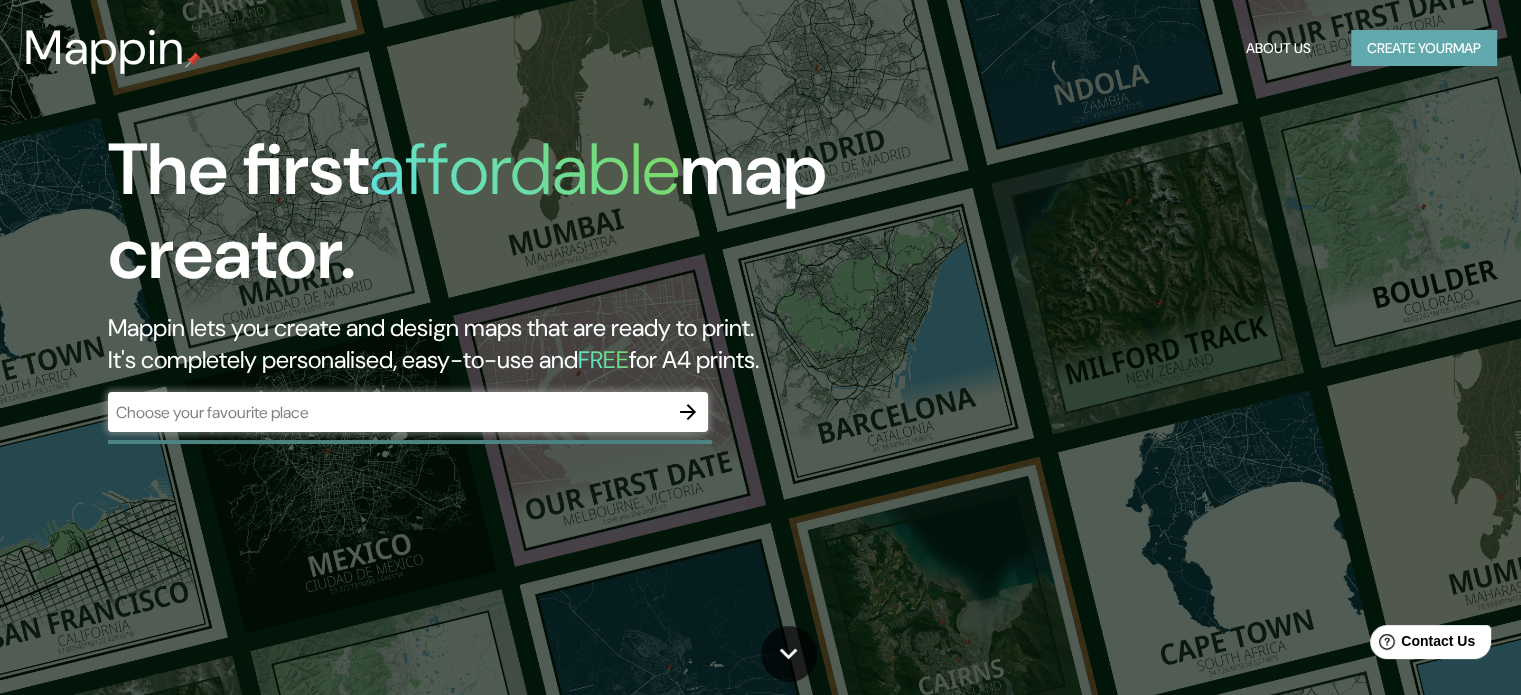 click on "Create your   map" at bounding box center (1424, 48) 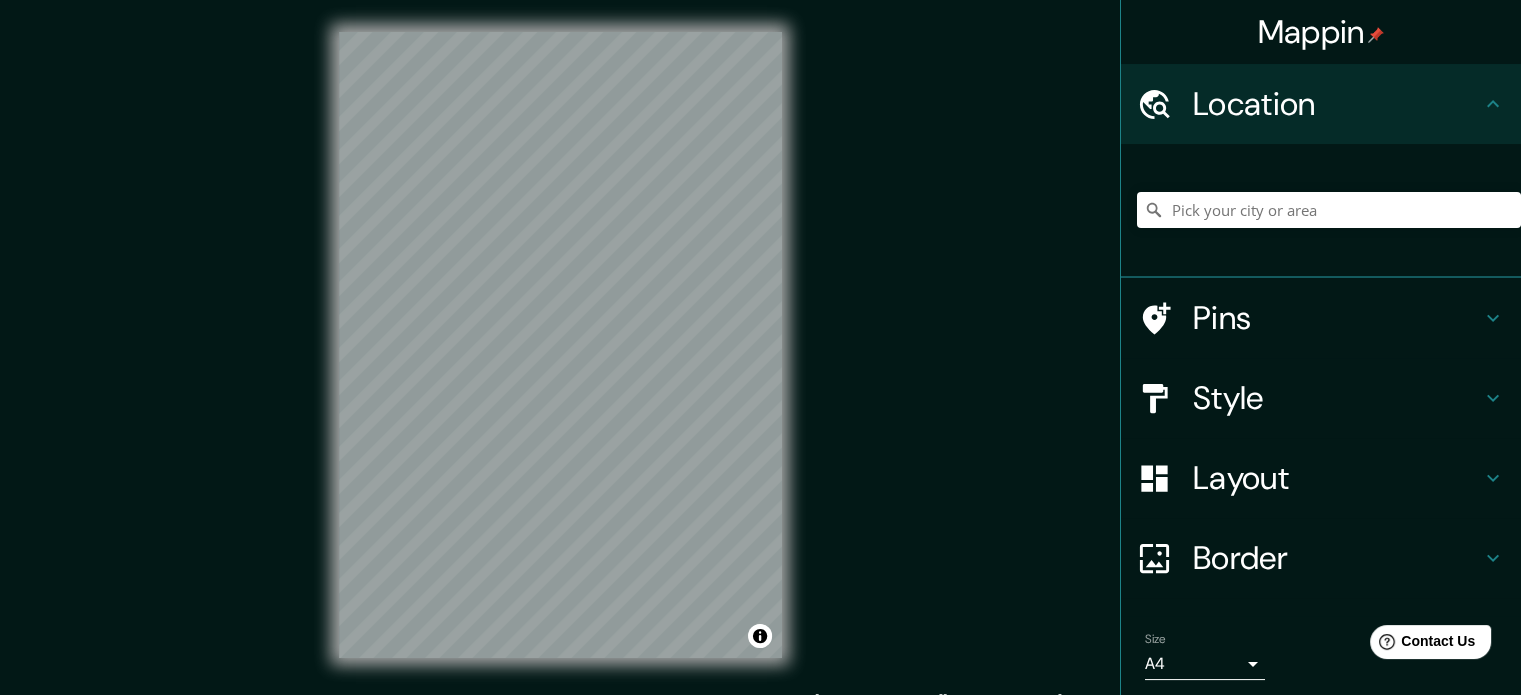 click on "Mappin Location Pins Style Layout Border Choose a border.  Hint : you can make layers of the frame opaque to create some cool effects. None Simple Transparent Fancy Size A4 single Zoom level too high - zoom in more Create your map © Mapbox   © OpenStreetMap   Improve this map Any problems, suggestions, or concerns please email    [EMAIL_ADDRESS][DOMAIN_NAME] . . ." at bounding box center [760, 361] 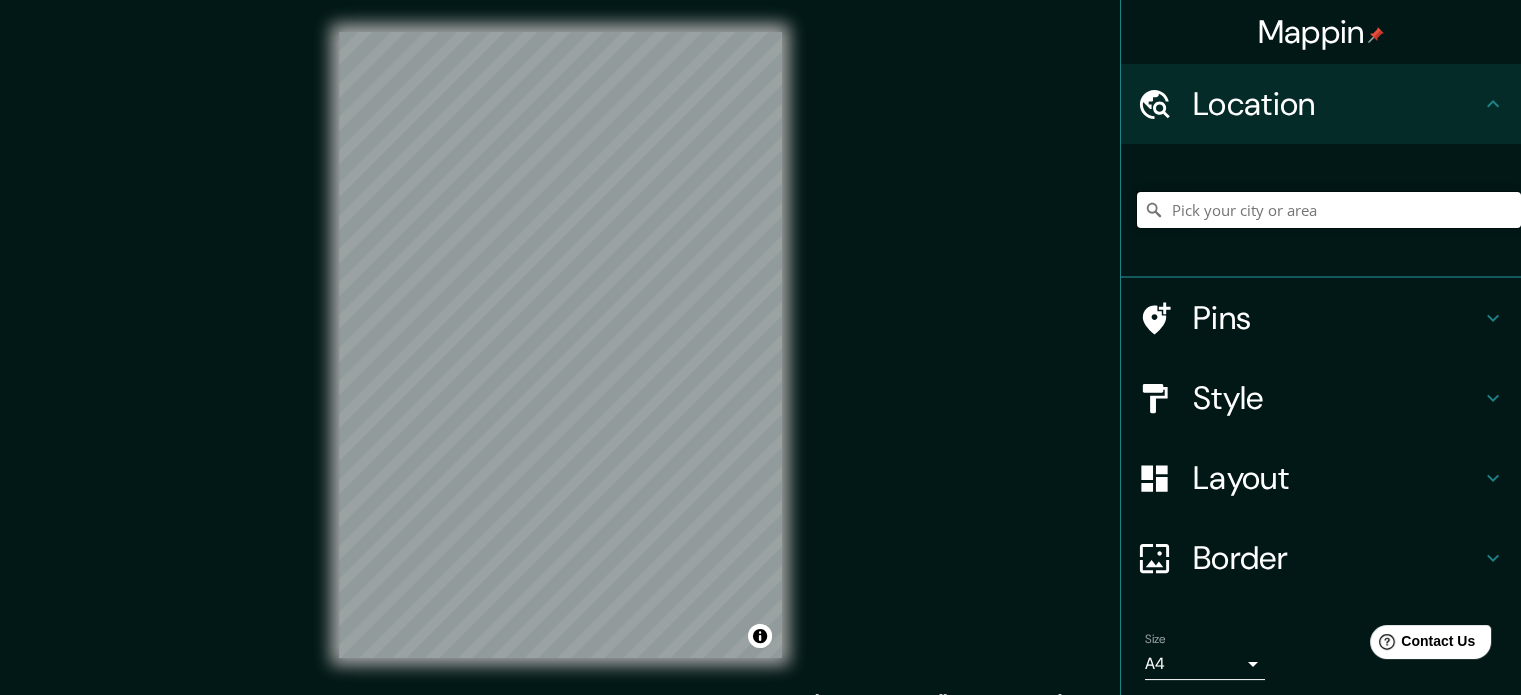 click at bounding box center [1329, 210] 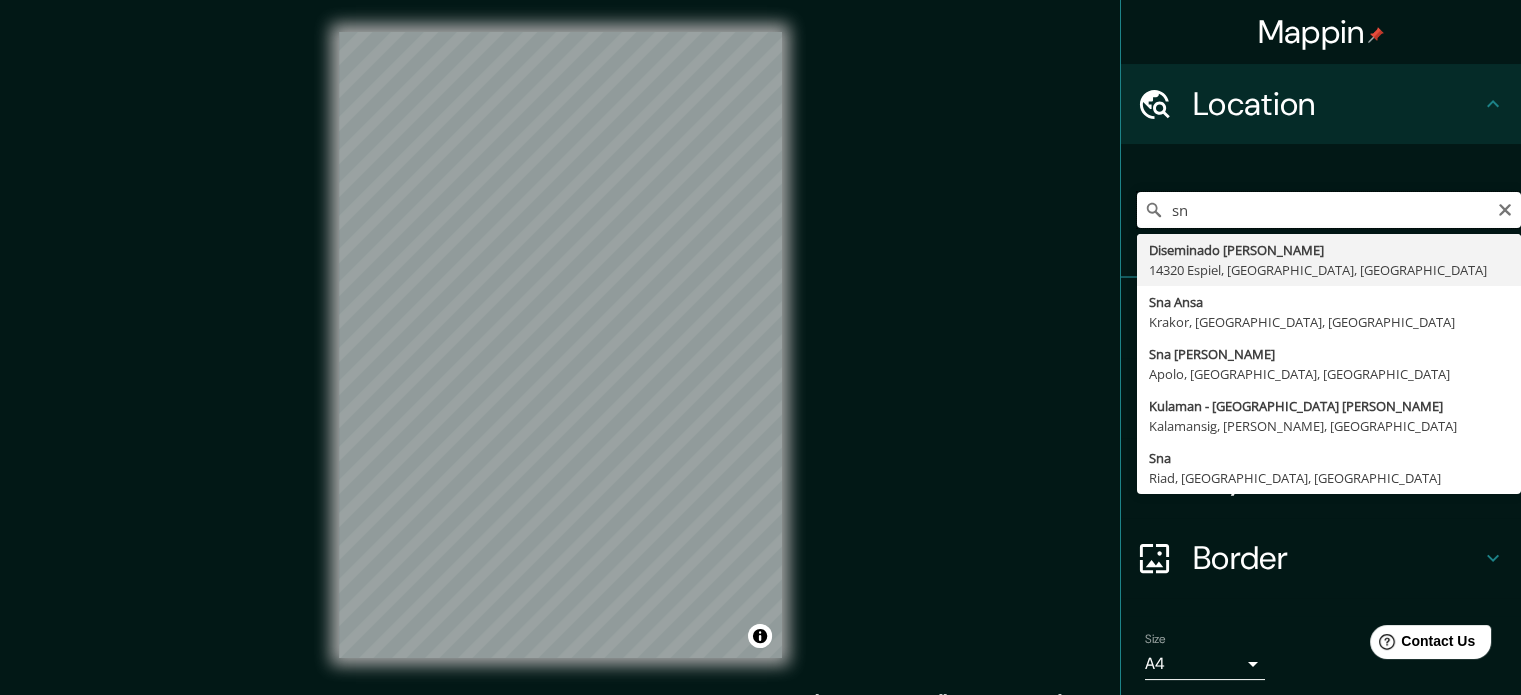type on "s" 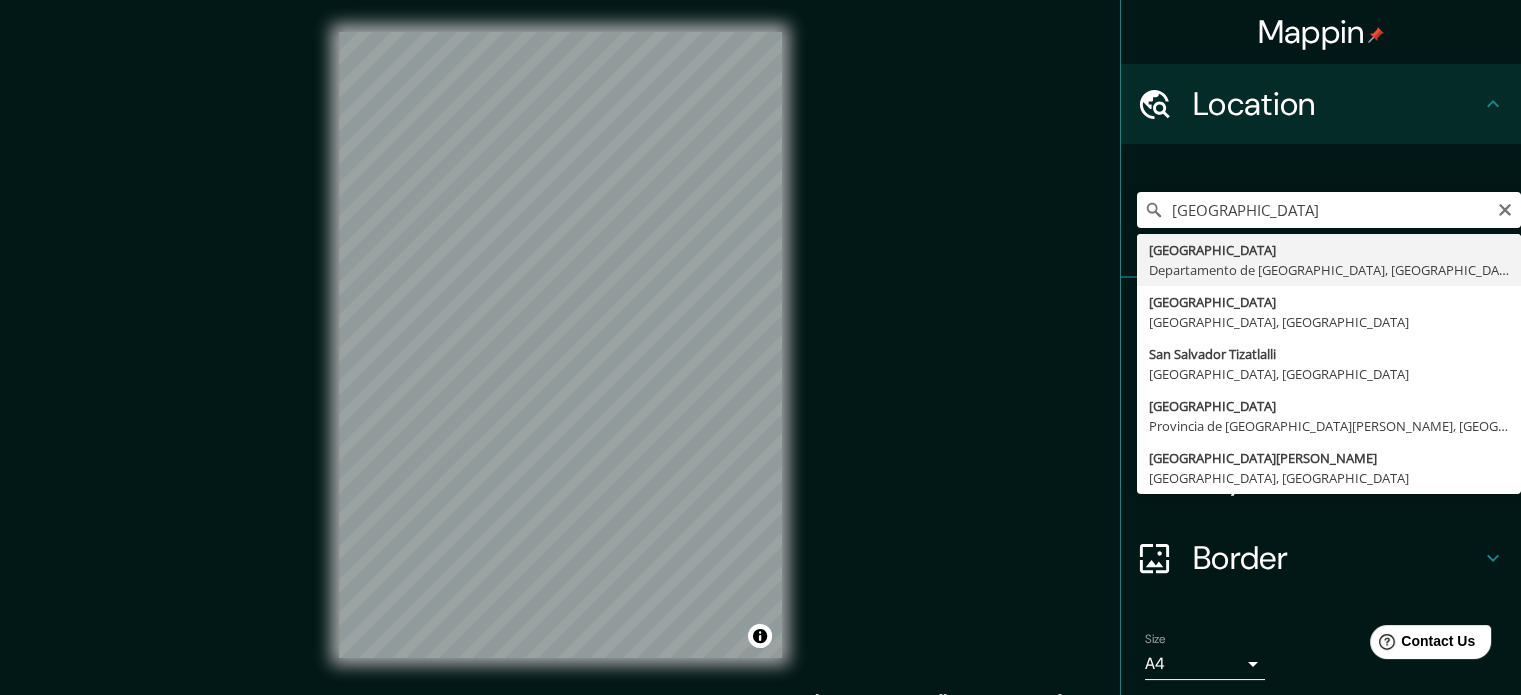type on "[GEOGRAPHIC_DATA], [GEOGRAPHIC_DATA], [GEOGRAPHIC_DATA]" 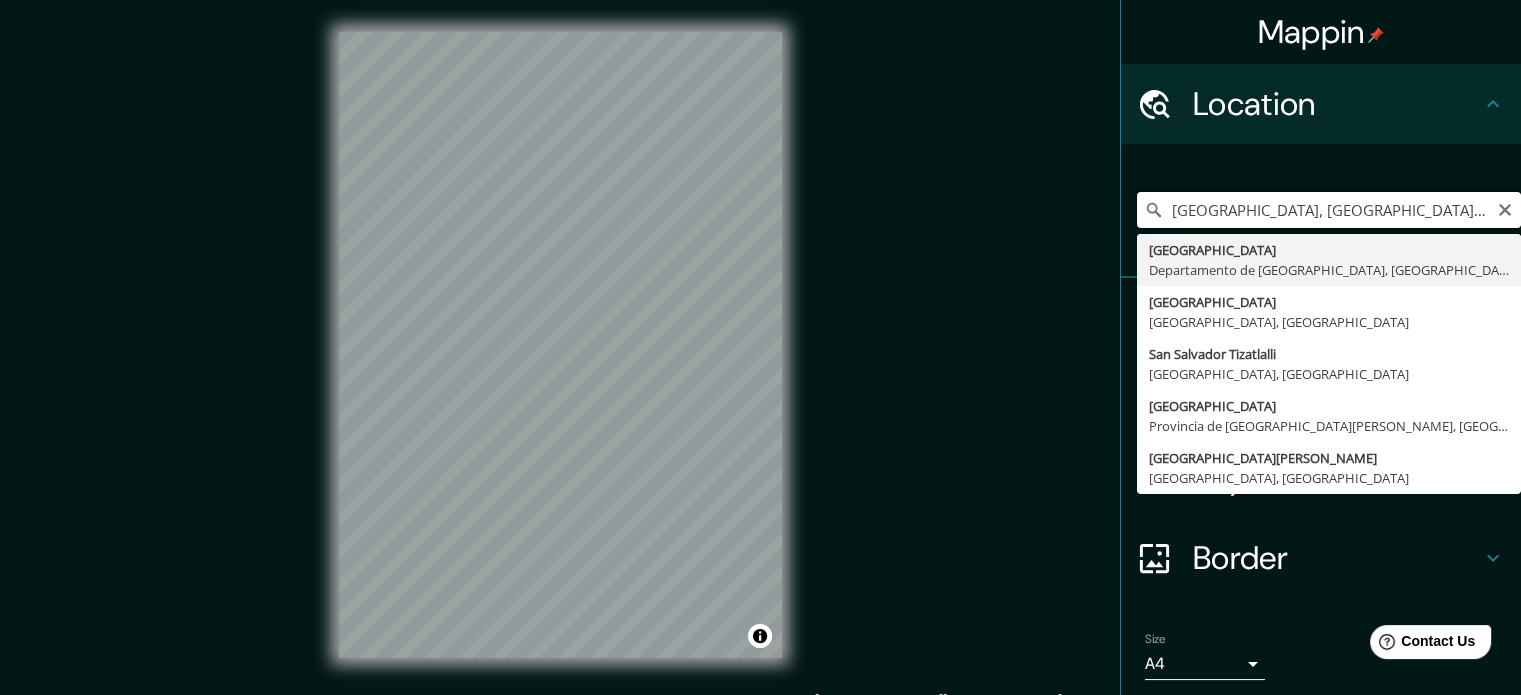 scroll, scrollTop: 0, scrollLeft: 0, axis: both 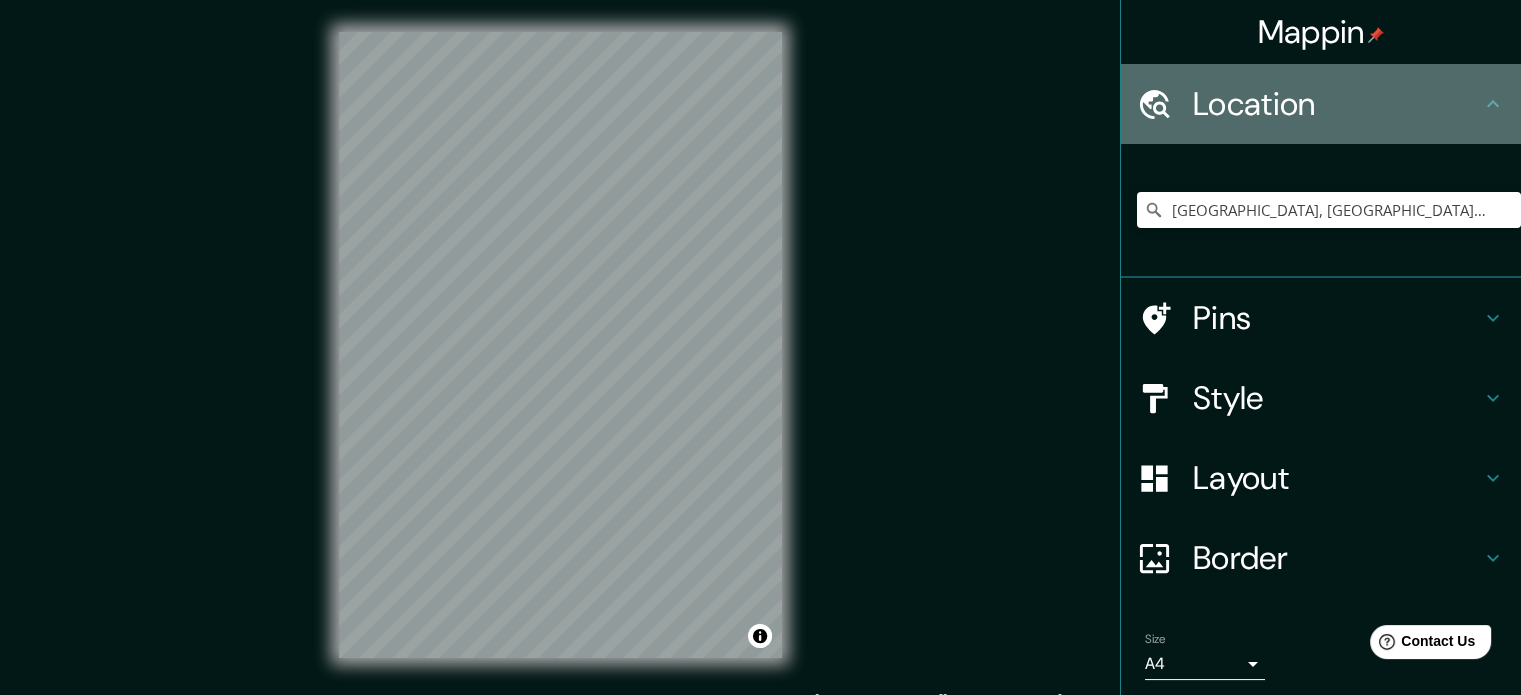 click 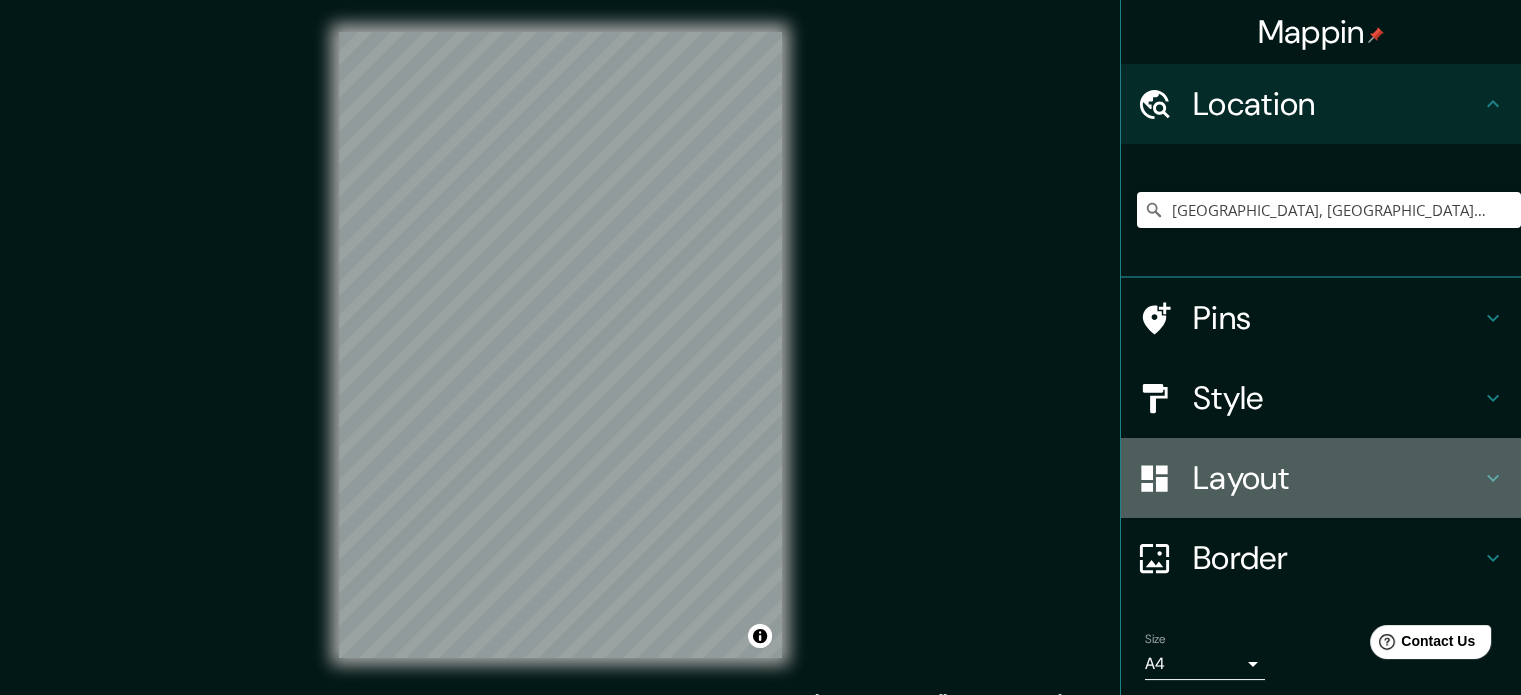 click 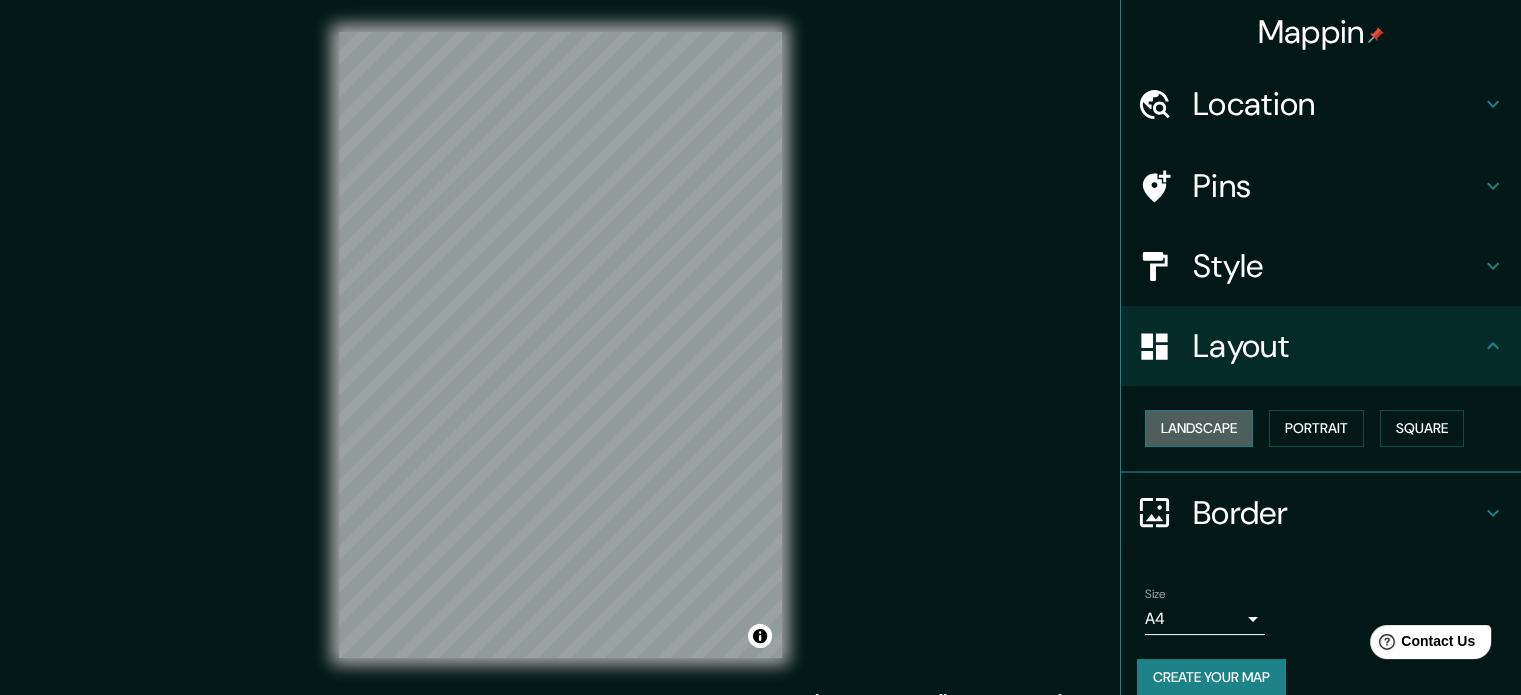 click on "Landscape" at bounding box center [1199, 428] 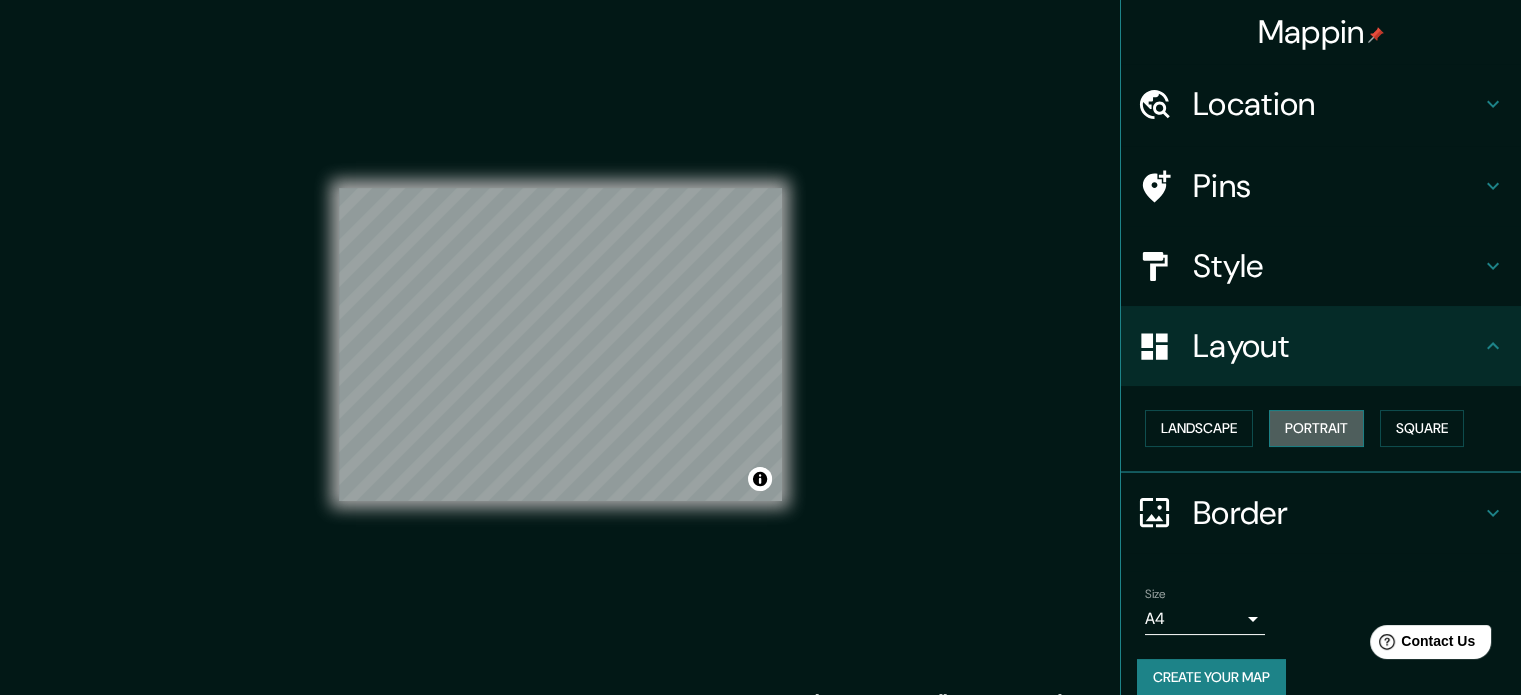 click on "Portrait" at bounding box center (1316, 428) 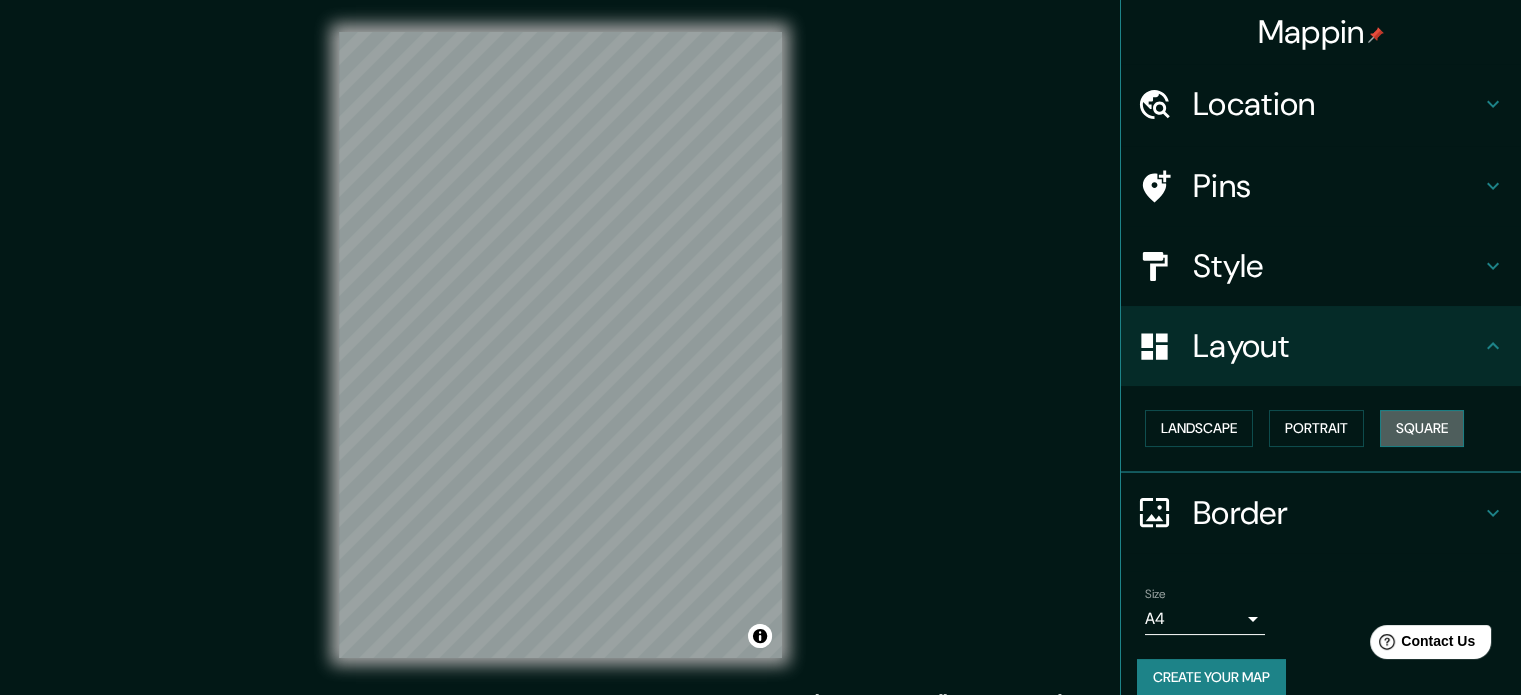 click on "Square" at bounding box center (1422, 428) 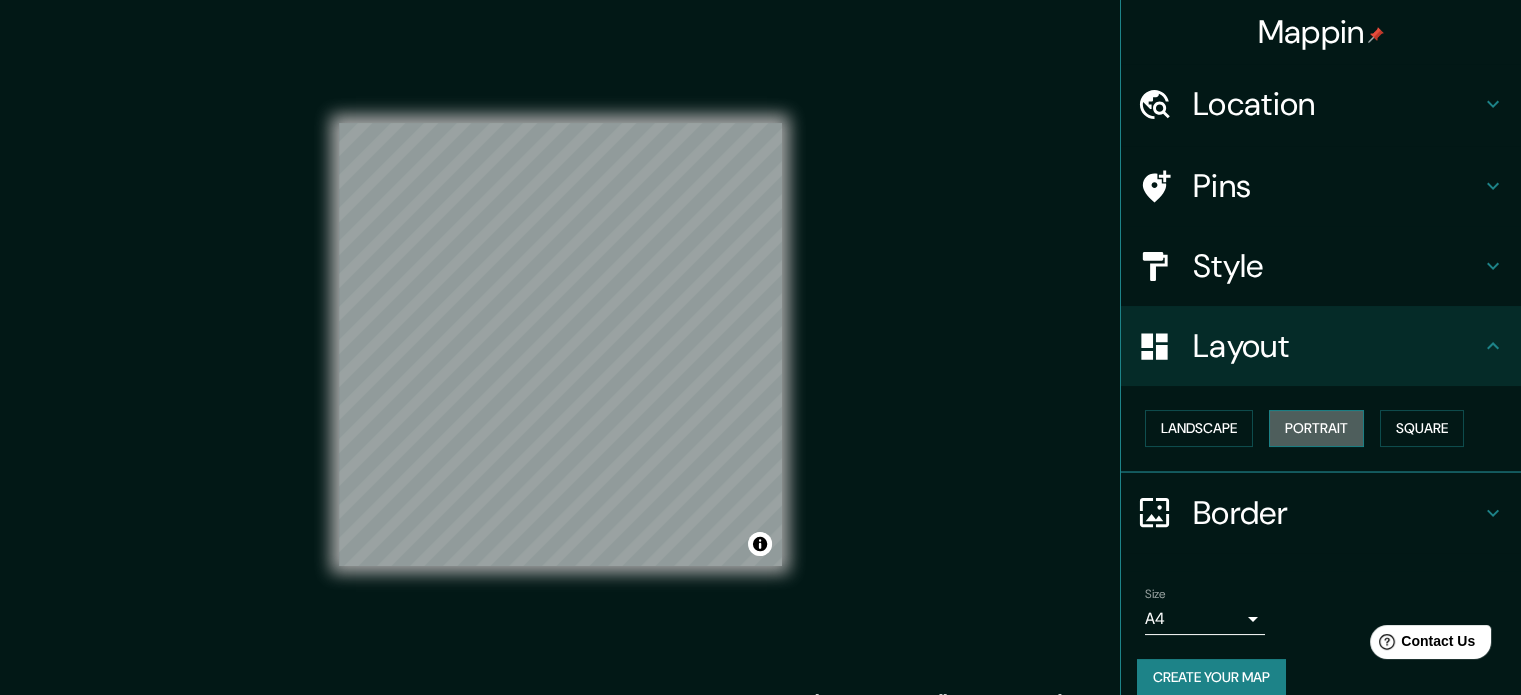 click on "Portrait" at bounding box center [1316, 428] 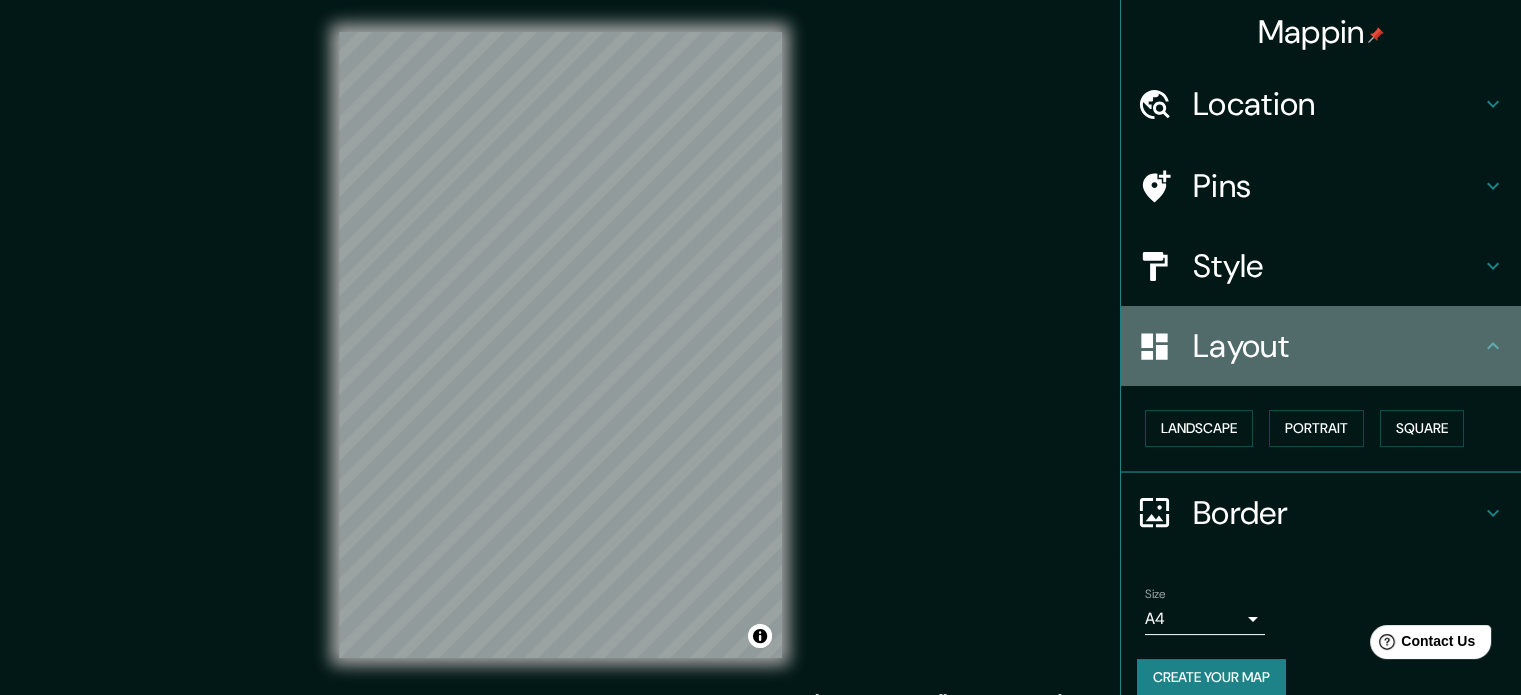 click 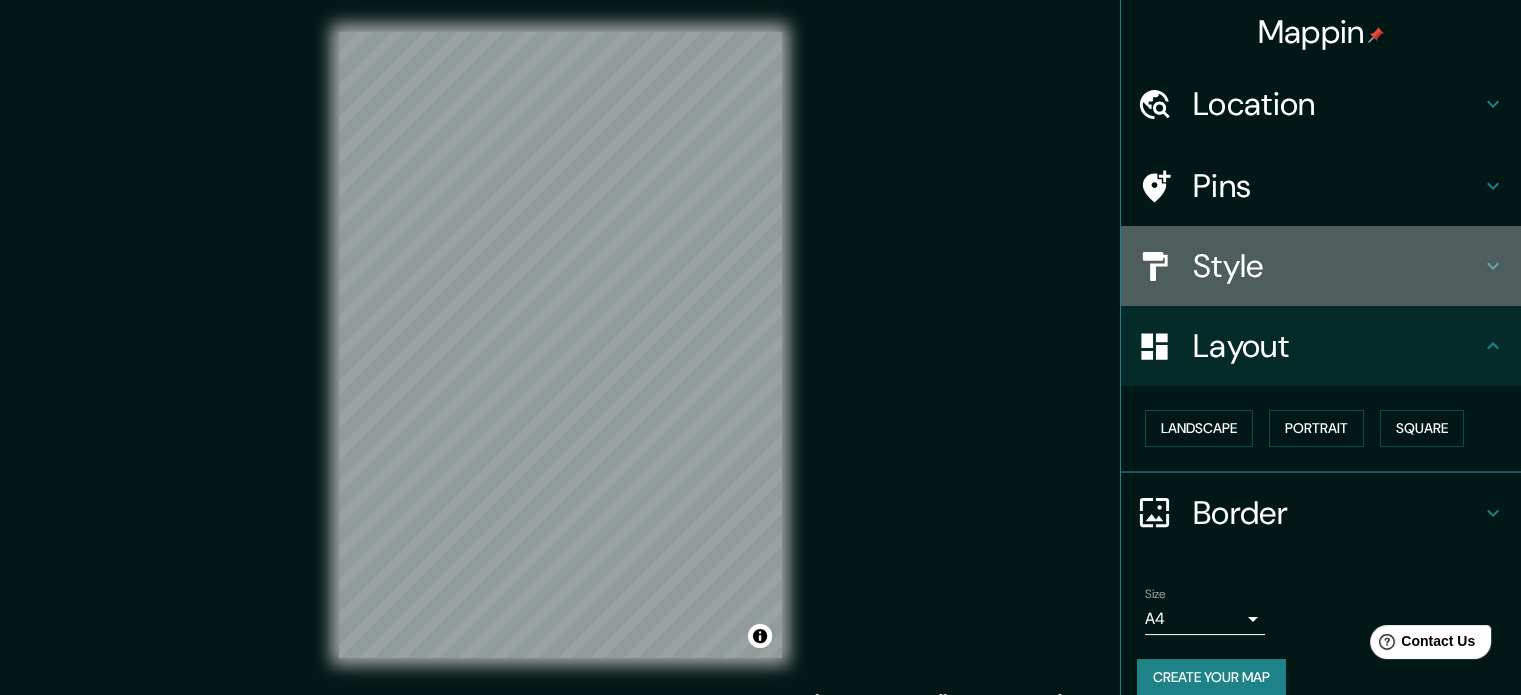 click 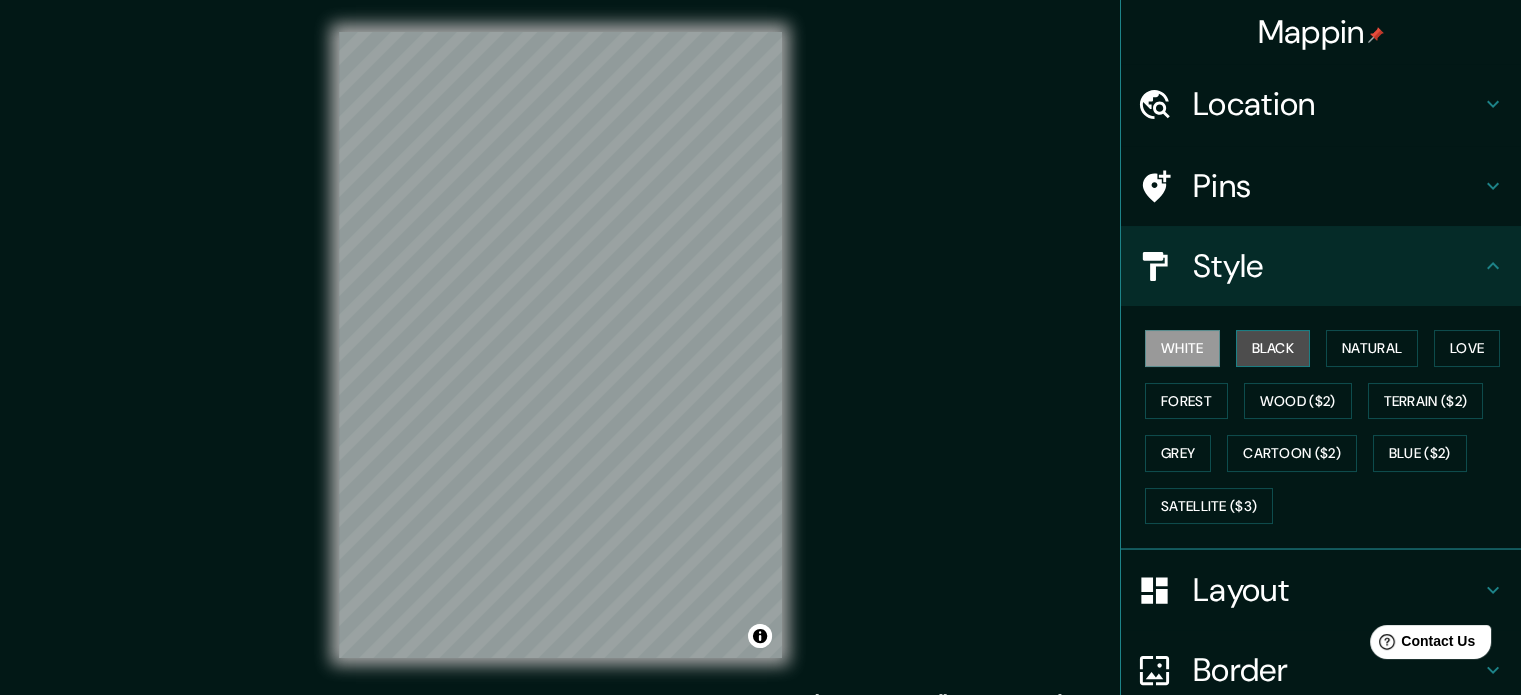 click on "Black" at bounding box center (1273, 348) 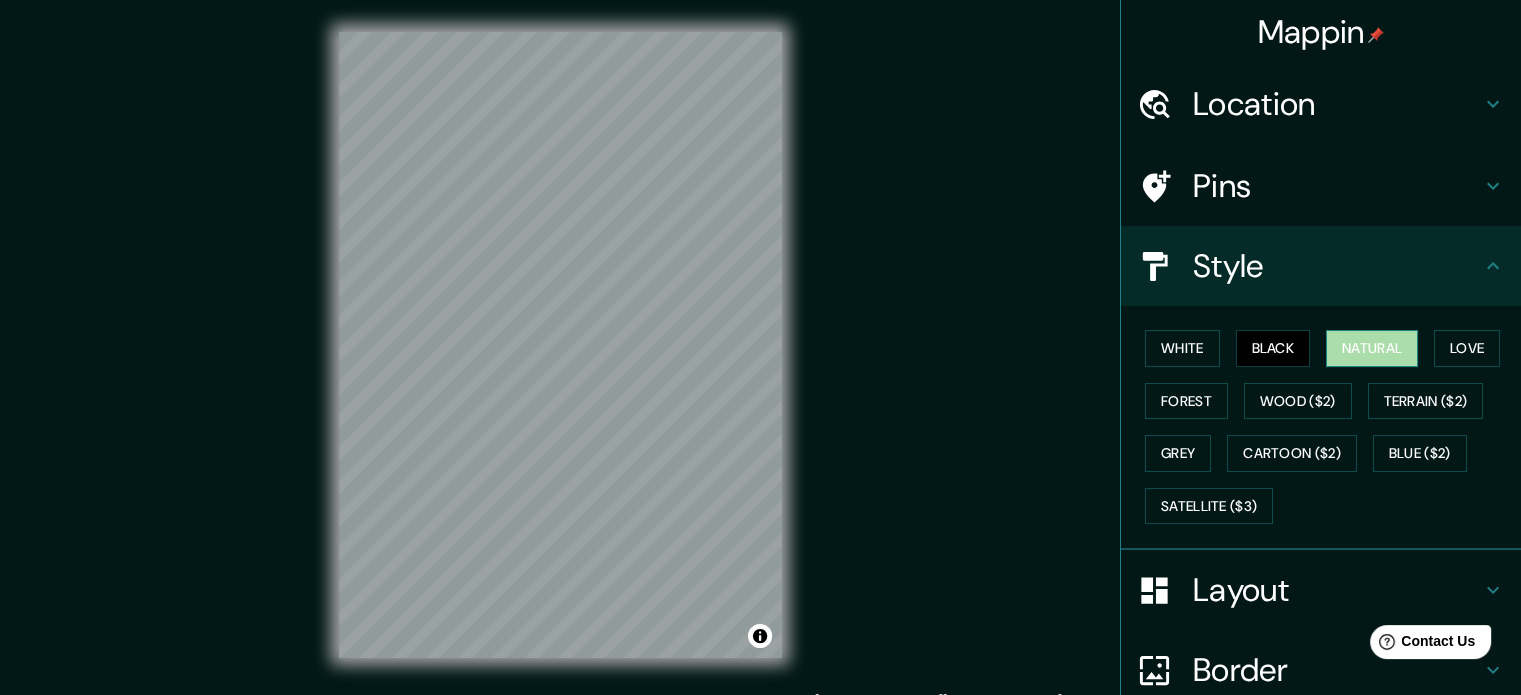 click on "Natural" at bounding box center (1372, 348) 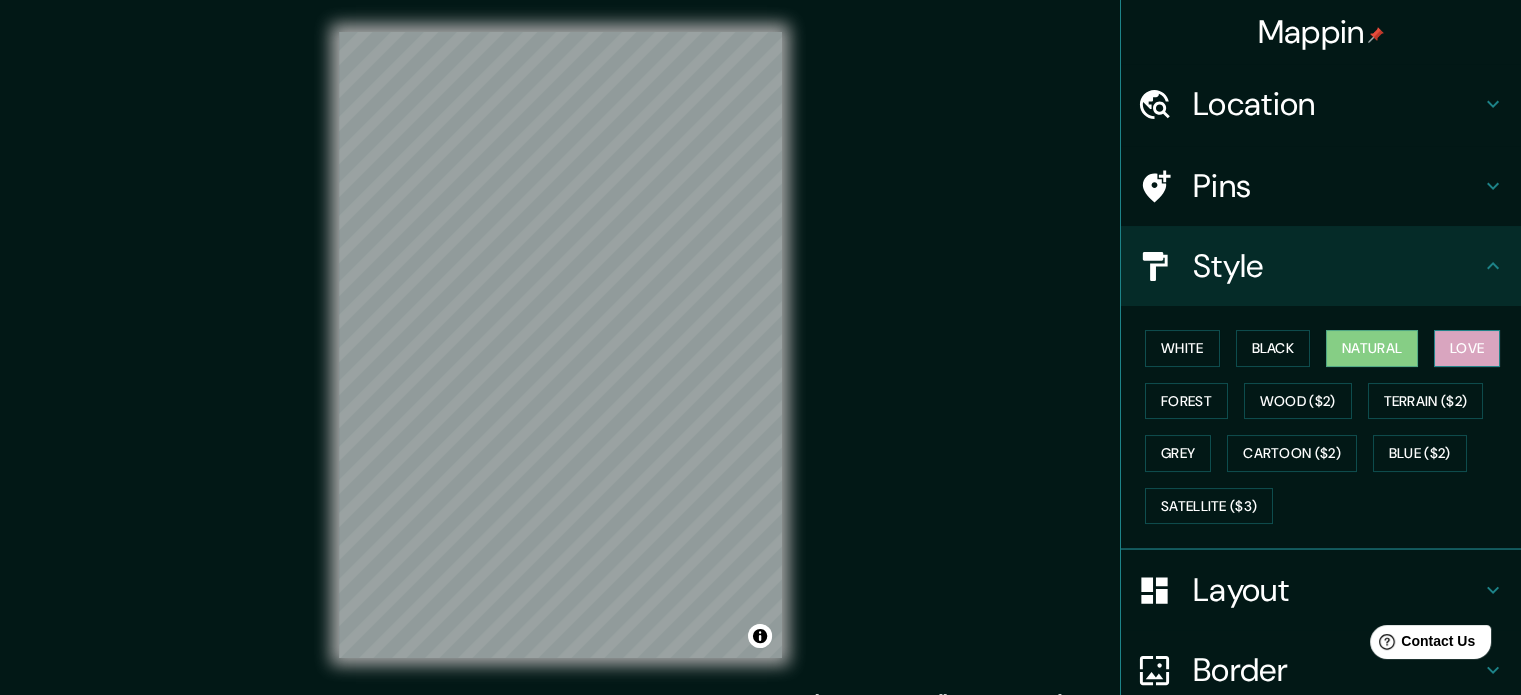click on "Love" at bounding box center [1467, 348] 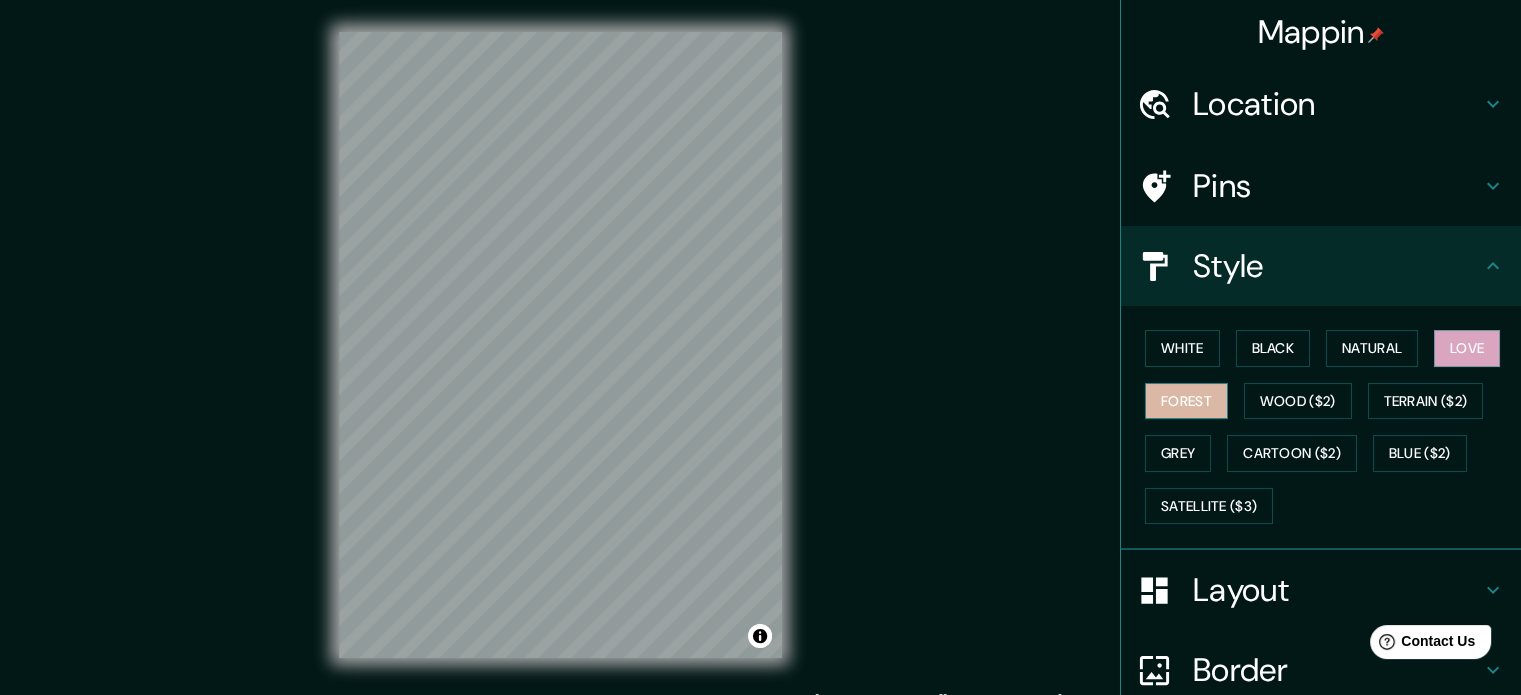 click on "Forest" at bounding box center (1186, 401) 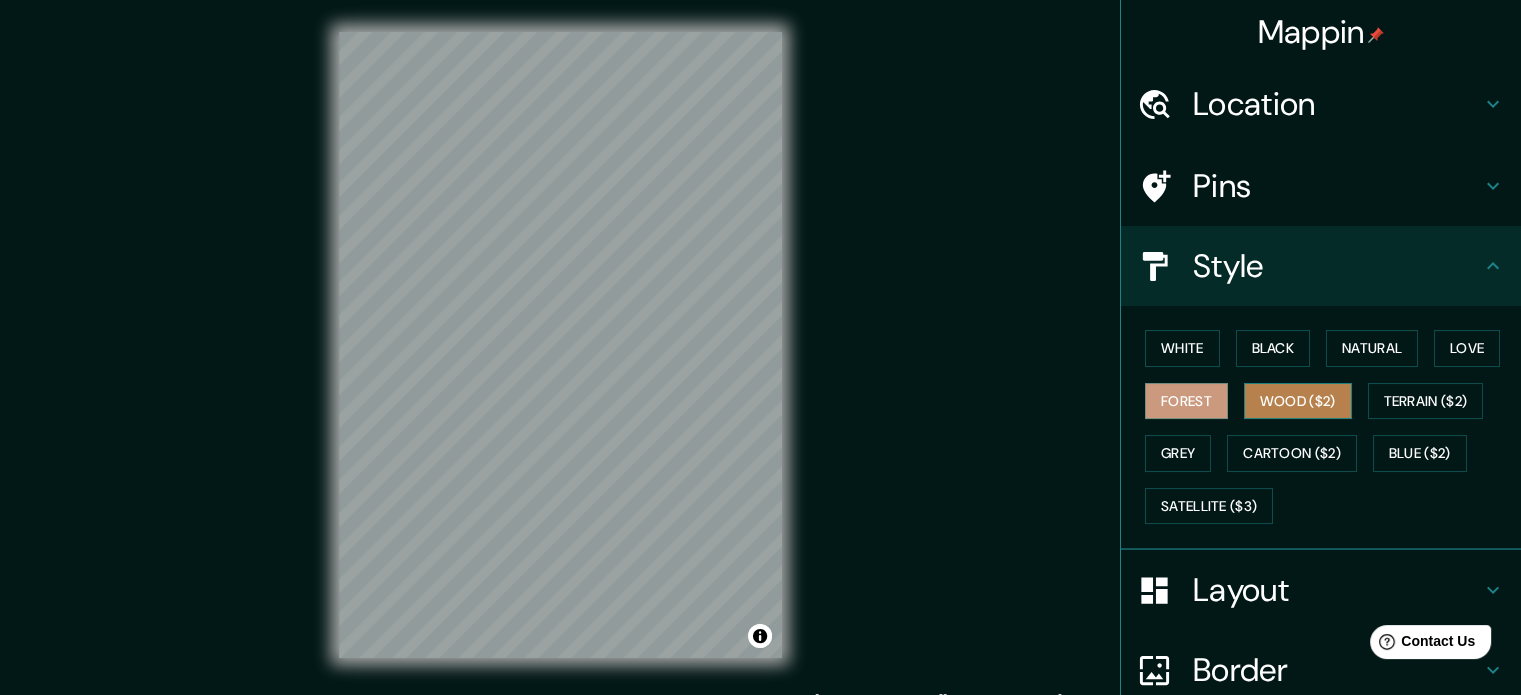 click on "Wood ($2)" at bounding box center [1298, 401] 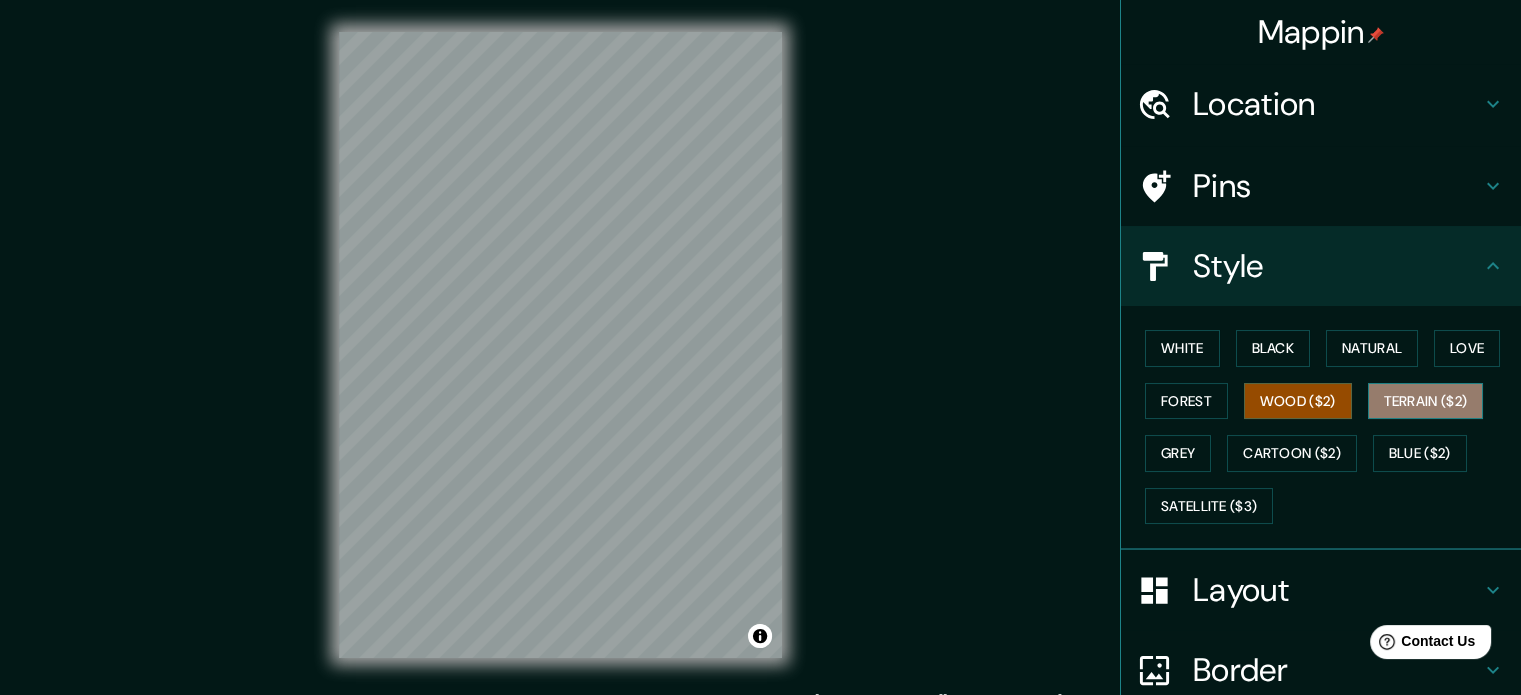 click on "Terrain ($2)" at bounding box center [1426, 401] 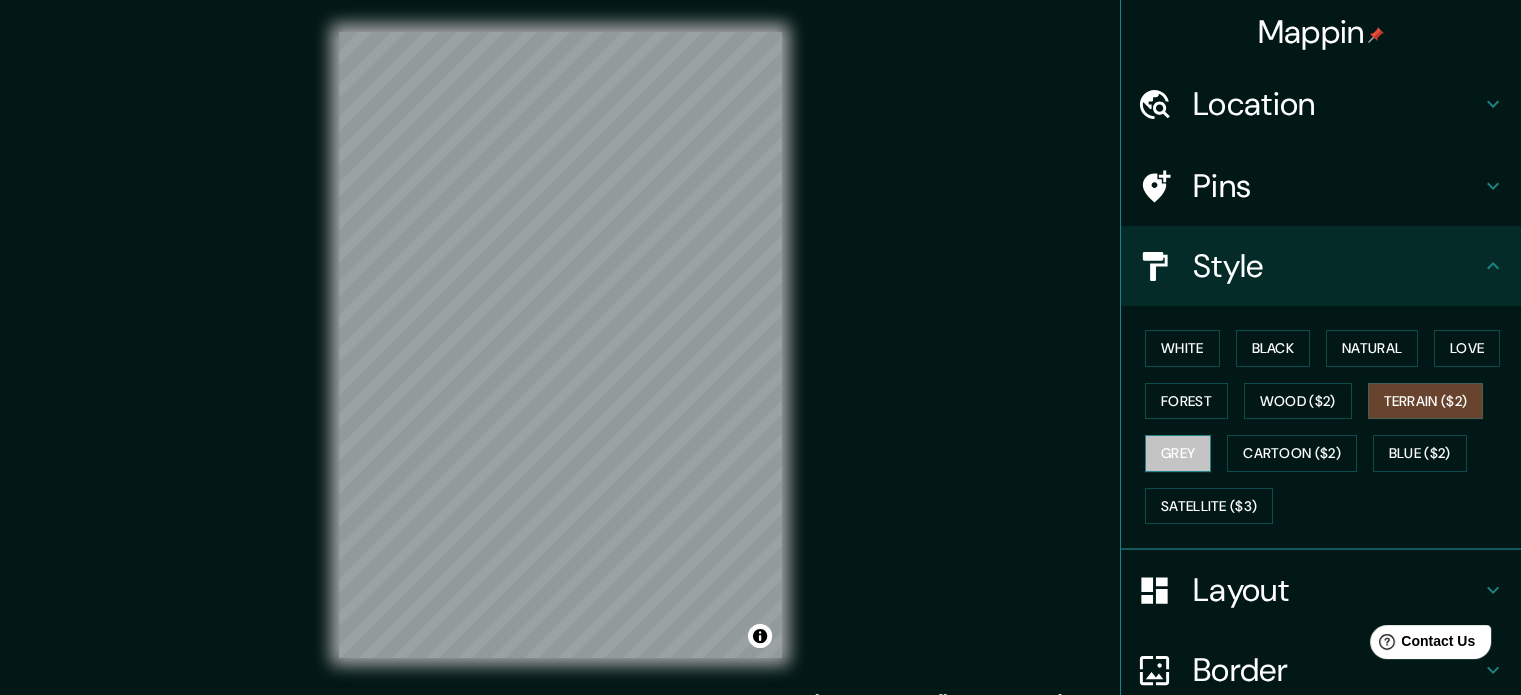 click on "Grey" at bounding box center (1178, 453) 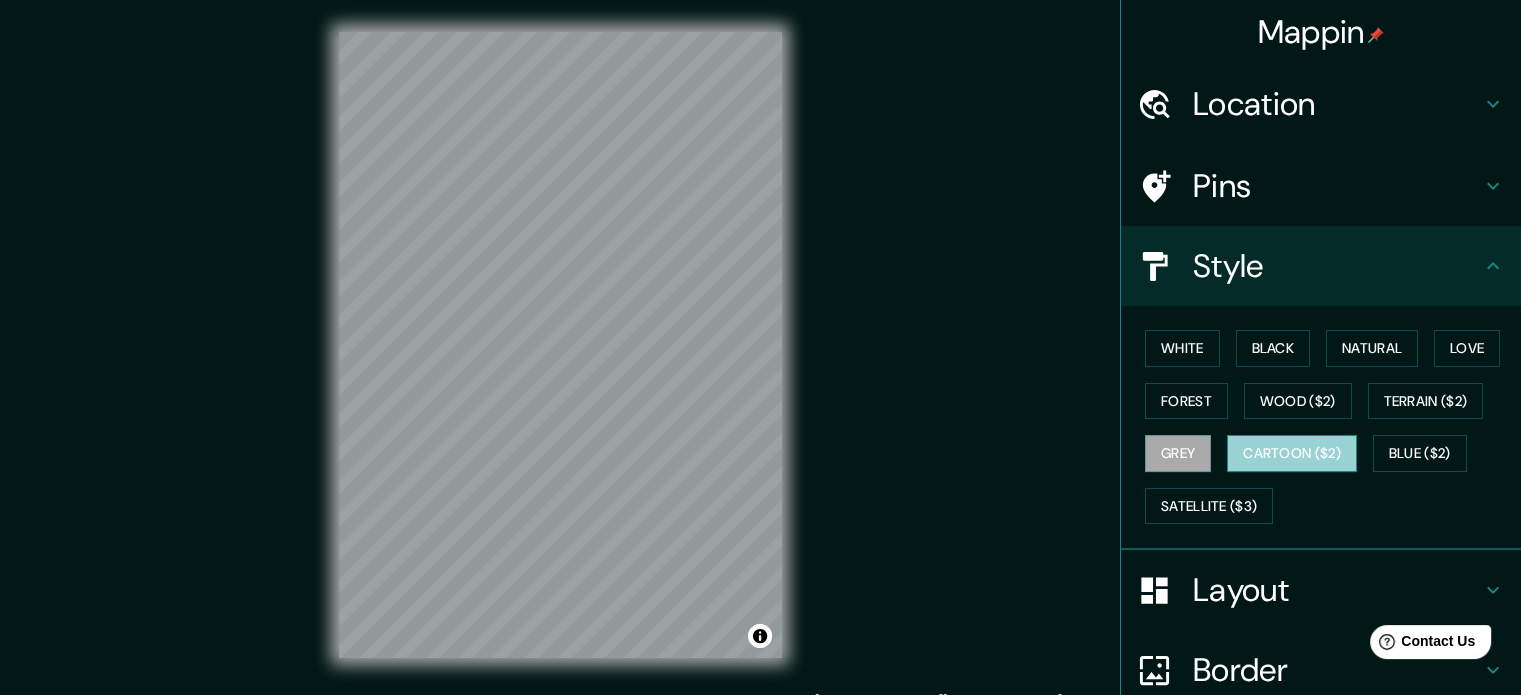 click on "Cartoon ($2)" at bounding box center [1292, 453] 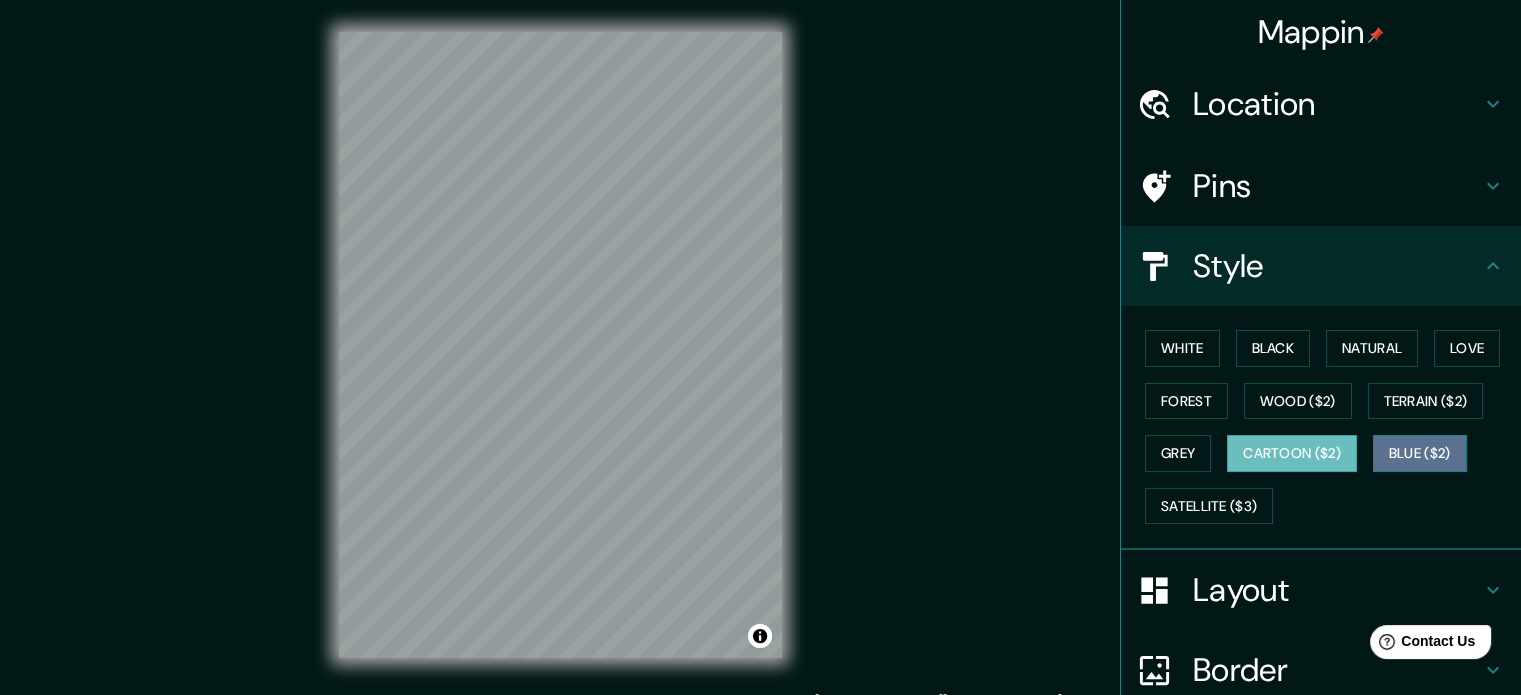 click on "Blue ($2)" at bounding box center [1420, 453] 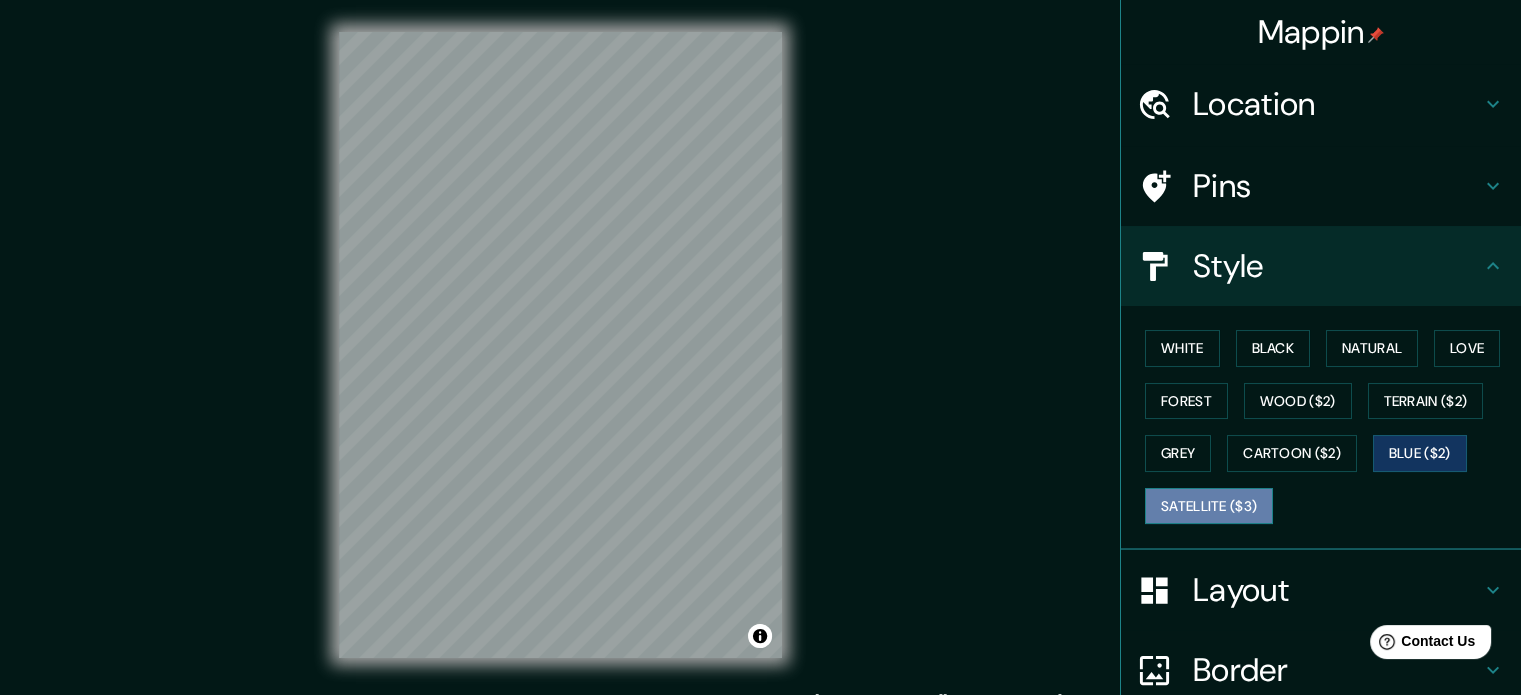 click on "Satellite ($3)" at bounding box center (1209, 506) 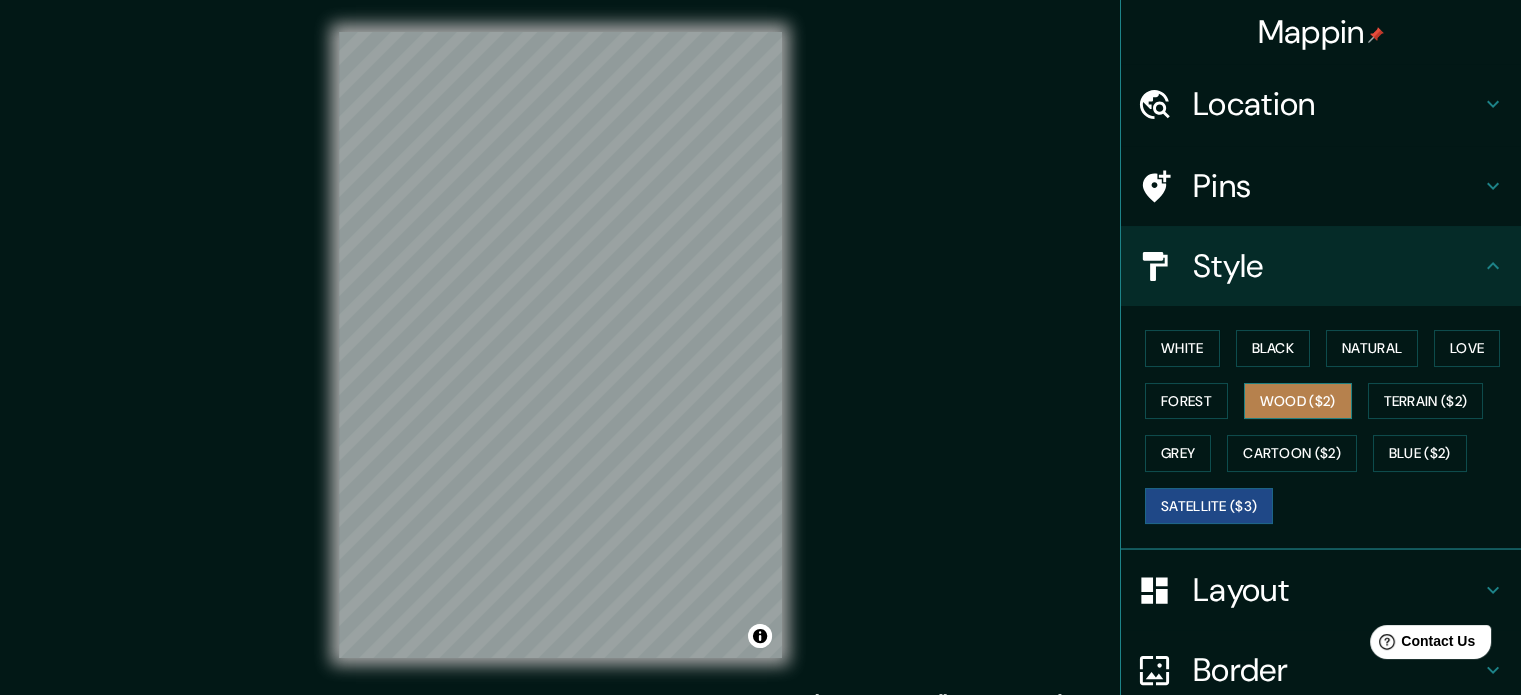 click on "Wood ($2)" at bounding box center (1298, 401) 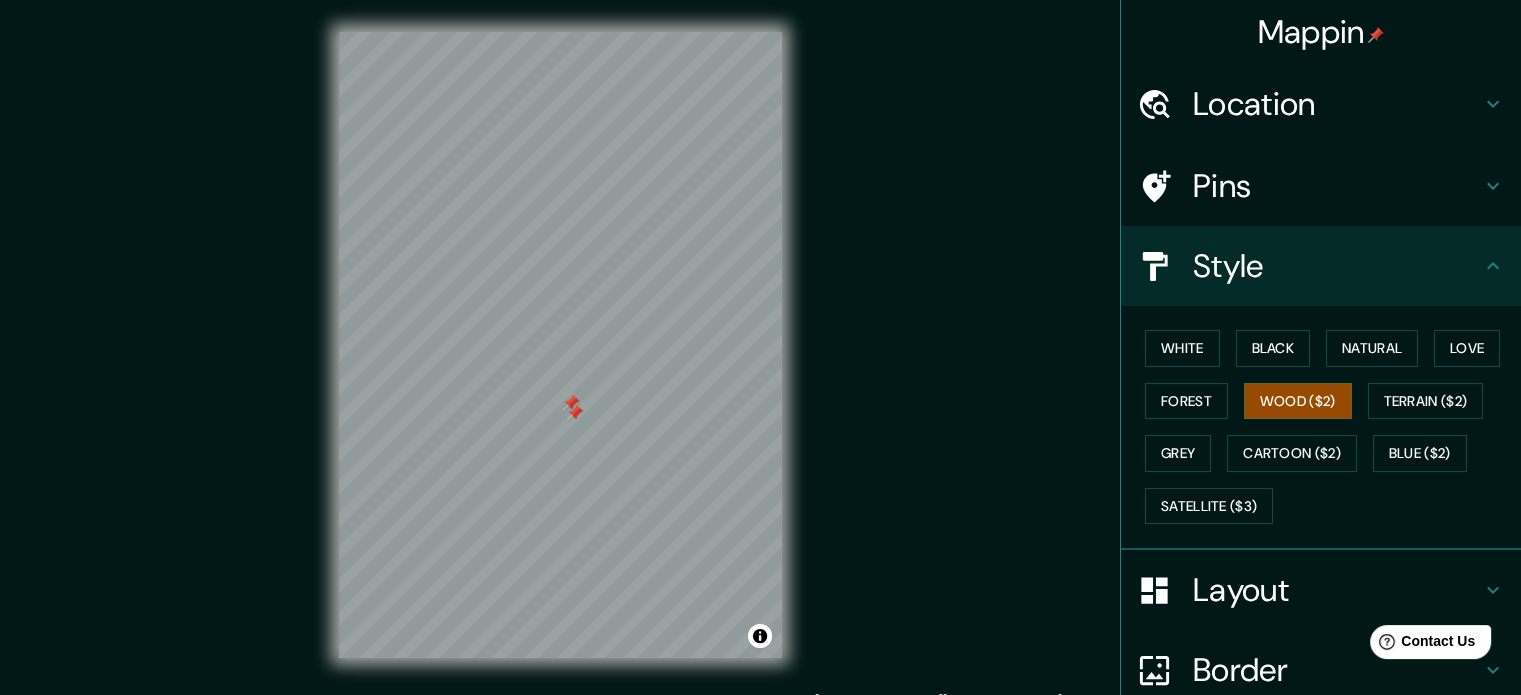 click at bounding box center [575, 413] 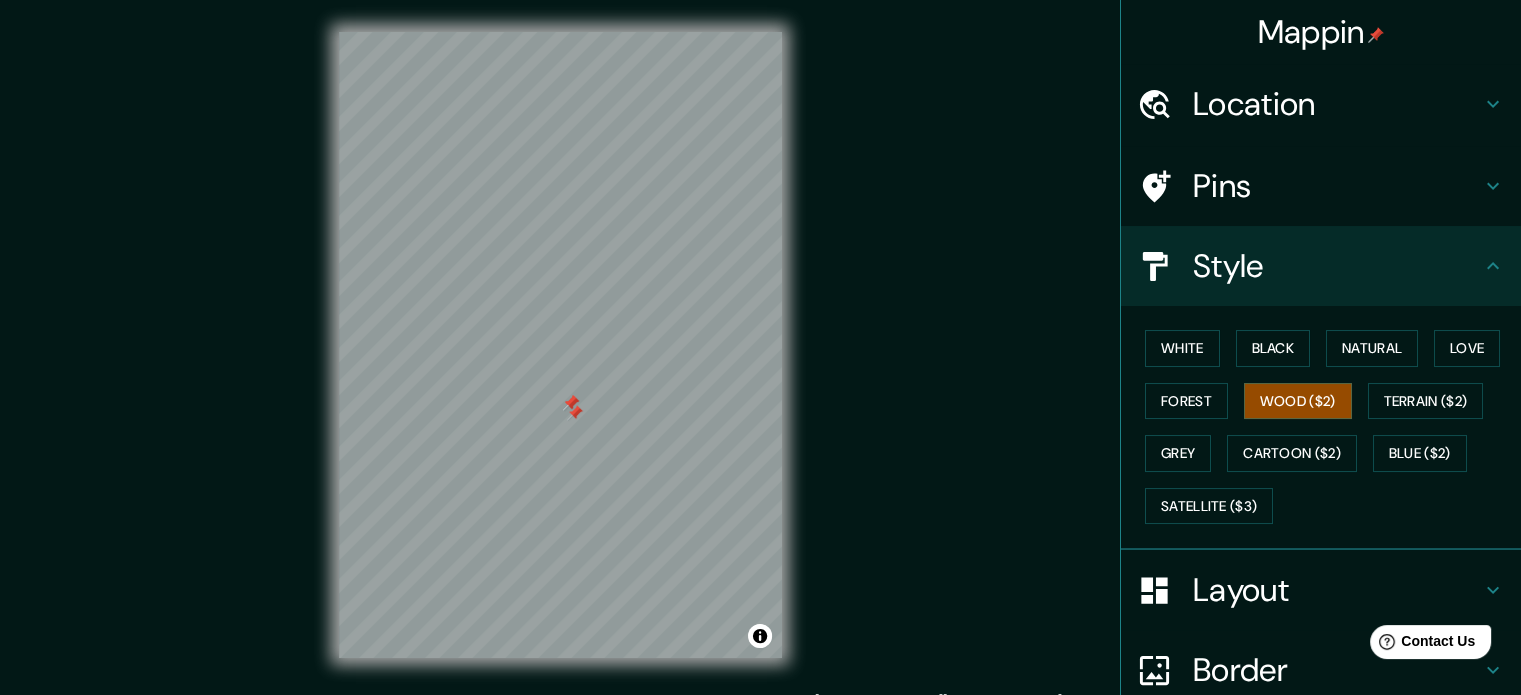 click at bounding box center (571, 403) 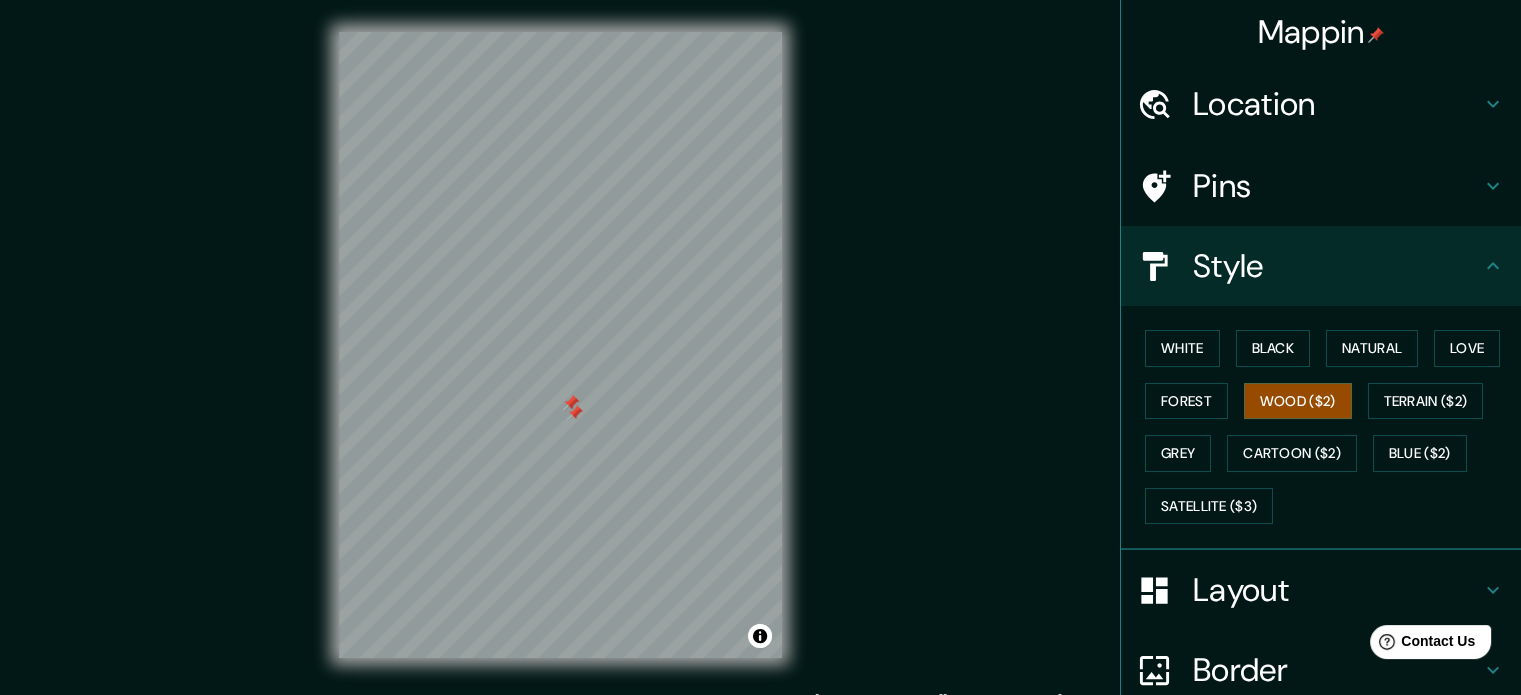 click at bounding box center [571, 403] 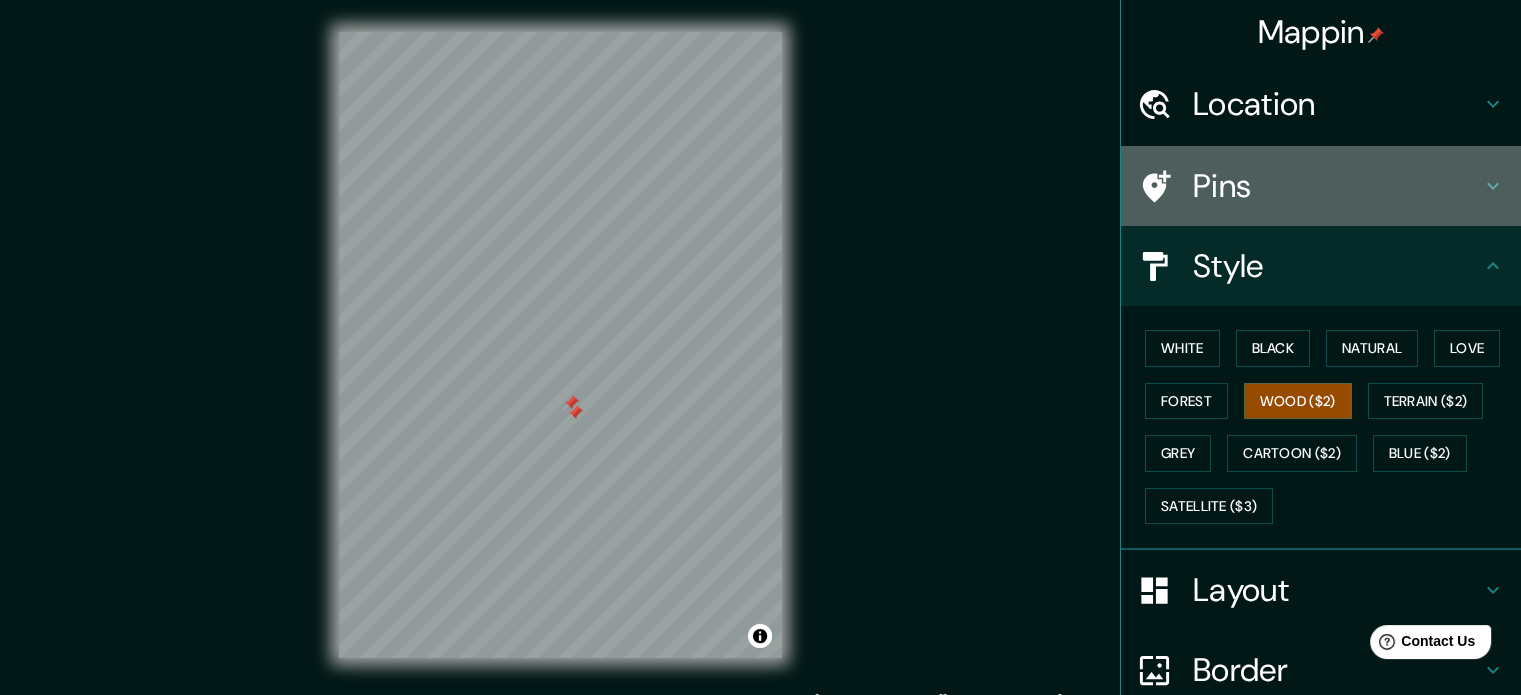 click on "Pins" at bounding box center (1337, 186) 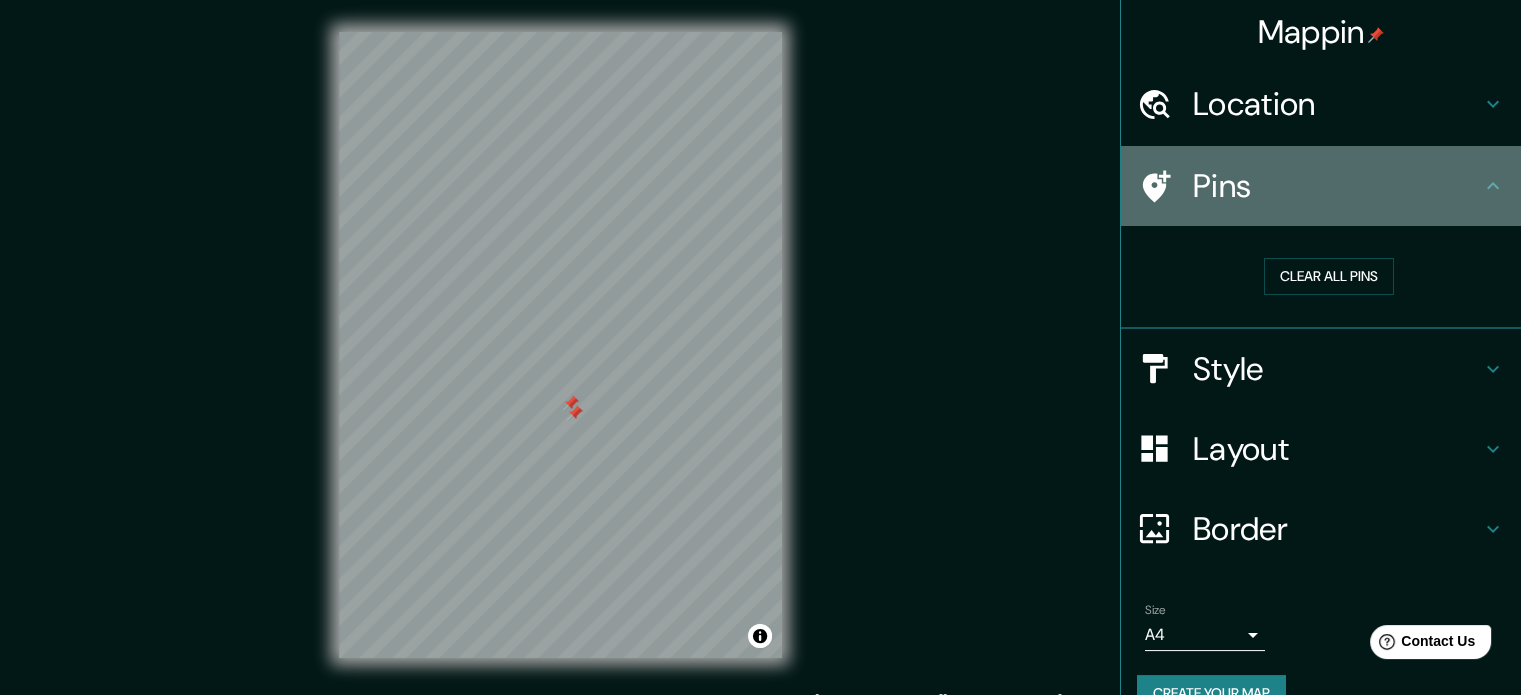 click 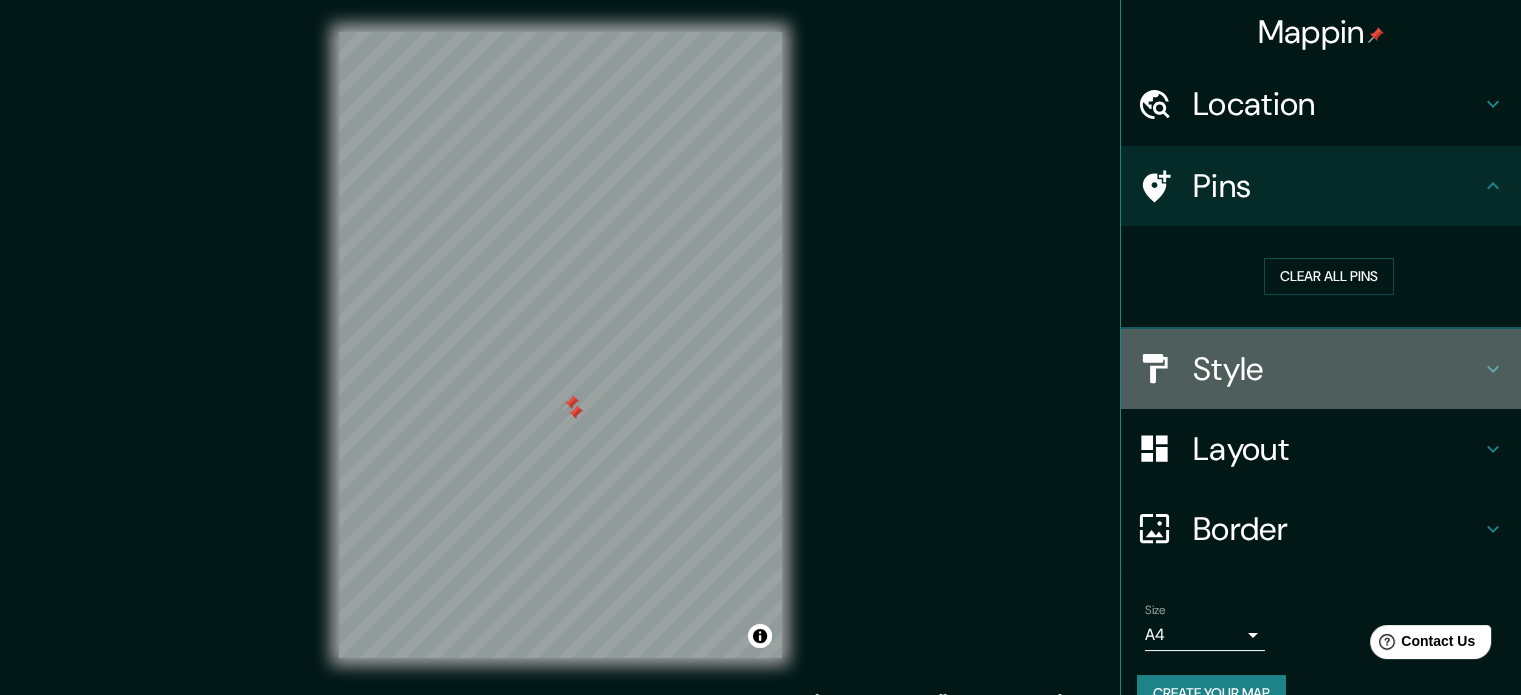 click on "Style" at bounding box center (1337, 369) 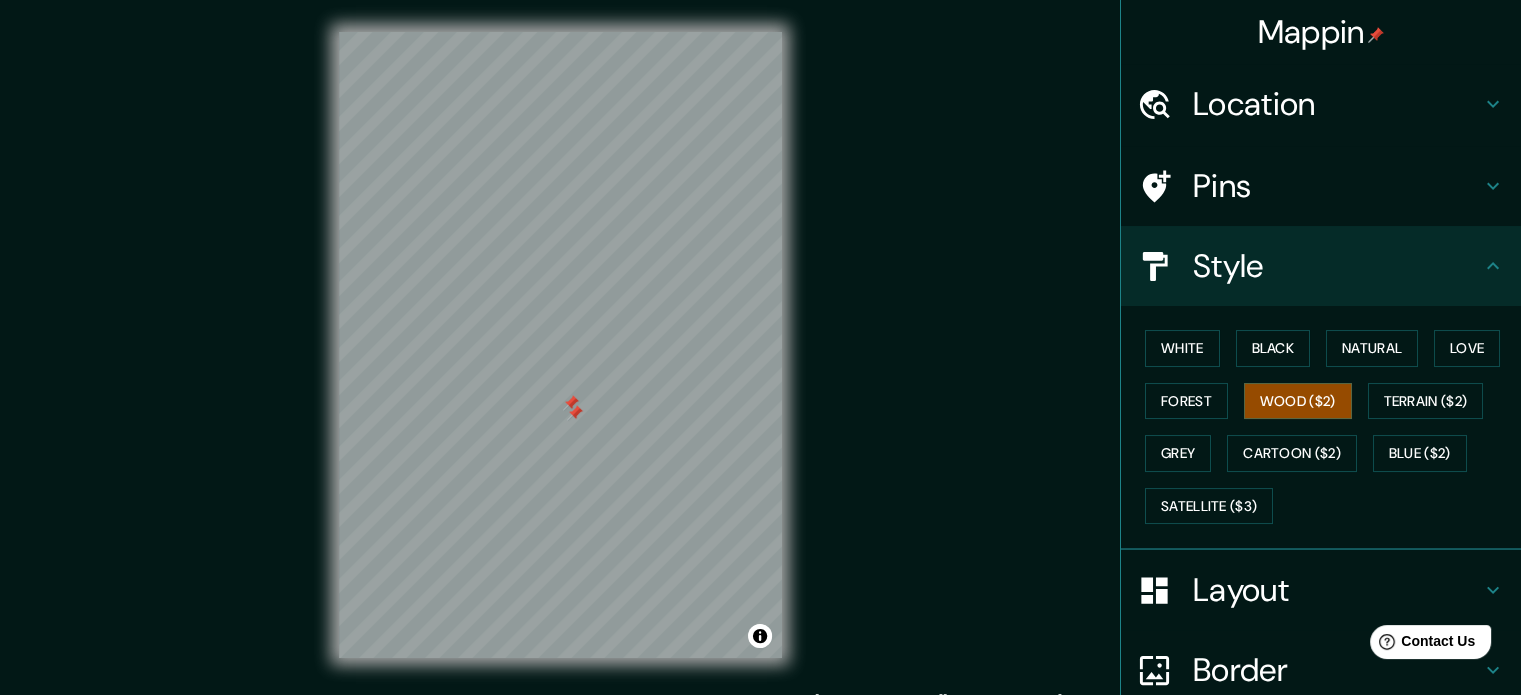 scroll, scrollTop: 178, scrollLeft: 0, axis: vertical 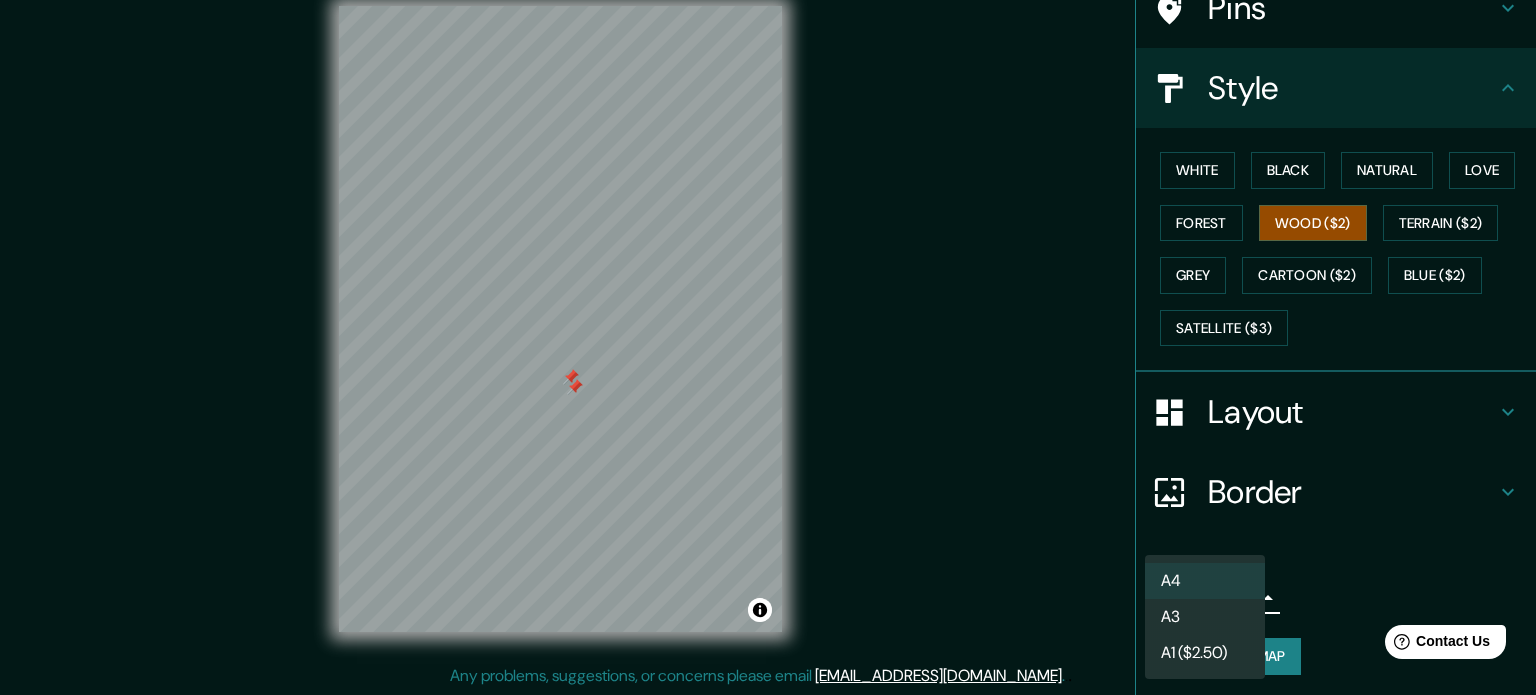 click on "Mappin Location [GEOGRAPHIC_DATA], [GEOGRAPHIC_DATA], [GEOGRAPHIC_DATA] Pins Style White Black Natural Love Forest Wood ($2) Terrain ($2) Grey Cartoon ($2) Blue ($2) Satellite ($3) Layout Border Choose a border.  Hint : you can make layers of the frame opaque to create some cool effects. None Simple Transparent Fancy Size A4 single Create your map © Mapbox   © OpenStreetMap   Improve this map Any problems, suggestions, or concerns please email    [EMAIL_ADDRESS][DOMAIN_NAME] . . . A4 A3 A1 ($2.50)" at bounding box center (768, 321) 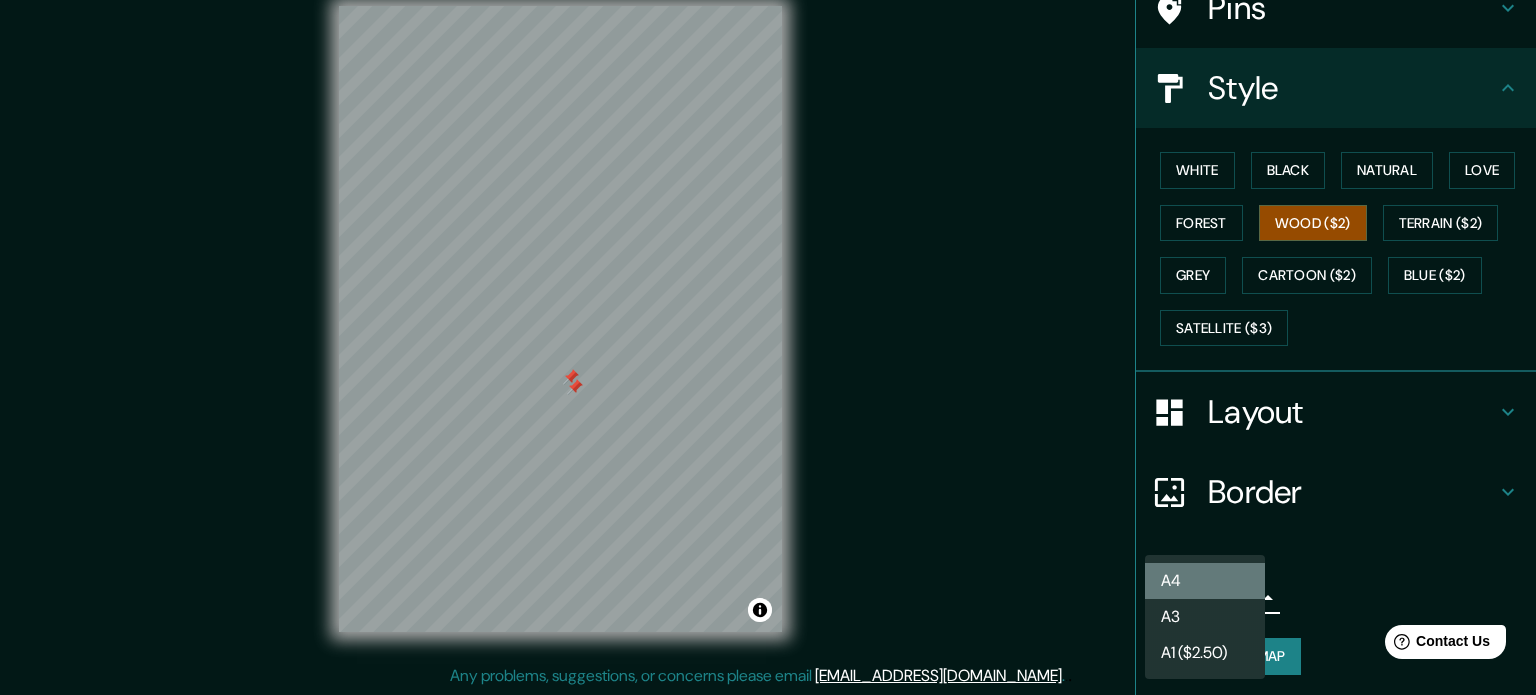 click on "A4" at bounding box center [1205, 581] 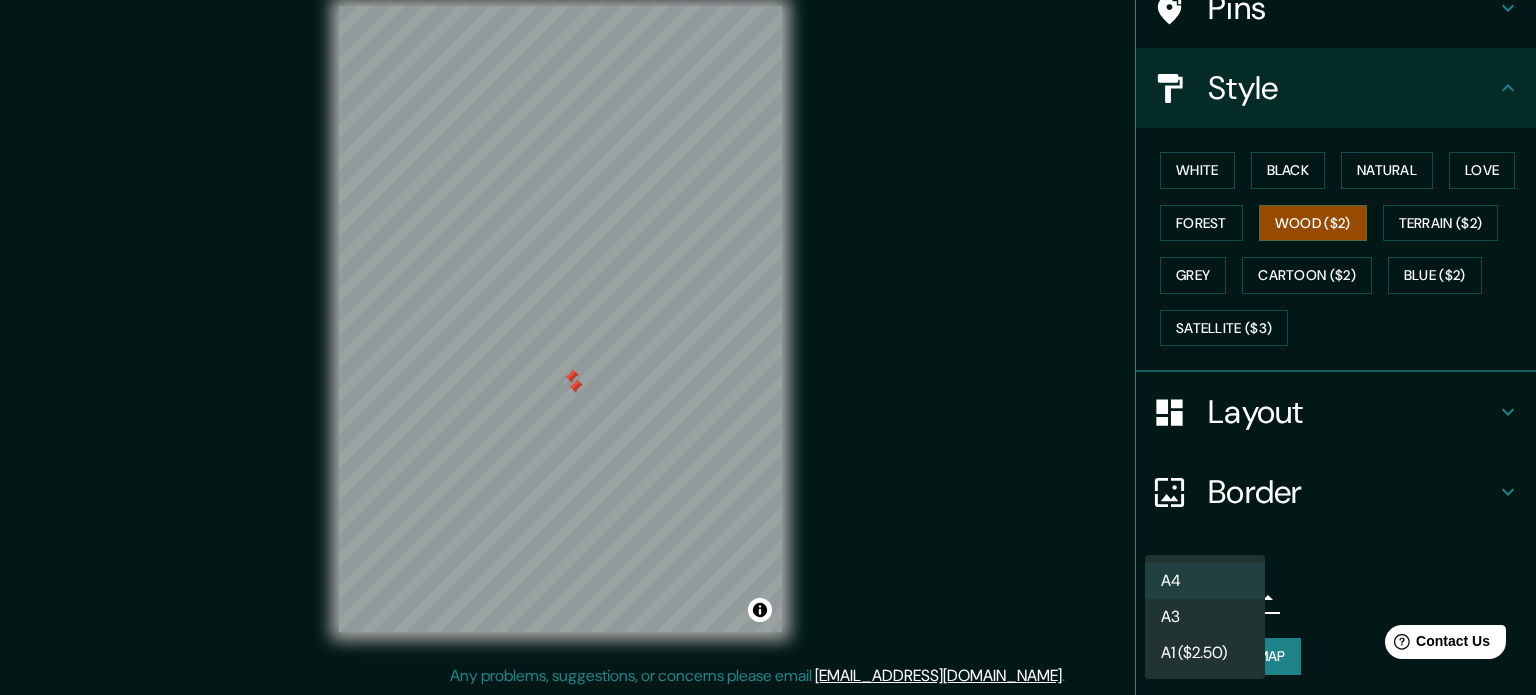 click on "Mappin Location [GEOGRAPHIC_DATA], [GEOGRAPHIC_DATA], [GEOGRAPHIC_DATA] Pins Style White Black Natural Love Forest Wood ($2) Terrain ($2) Grey Cartoon ($2) Blue ($2) Satellite ($3) Layout Border Choose a border.  Hint : you can make layers of the frame opaque to create some cool effects. None Simple Transparent Fancy Size A4 single Create your map © Mapbox   © OpenStreetMap   Improve this map Any problems, suggestions, or concerns please email    [EMAIL_ADDRESS][DOMAIN_NAME] . . . A4 A3 A1 ($2.50)" at bounding box center (768, 321) 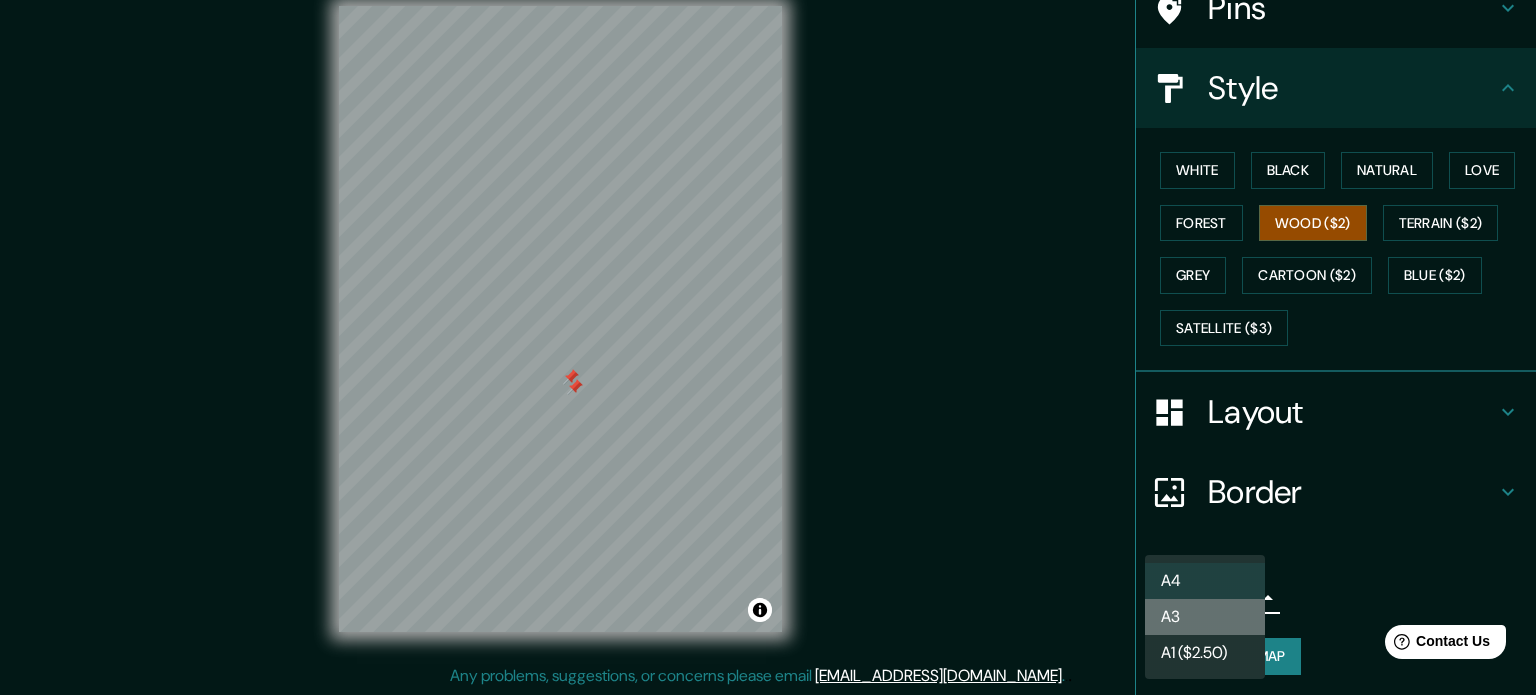 click on "A3" at bounding box center [1205, 617] 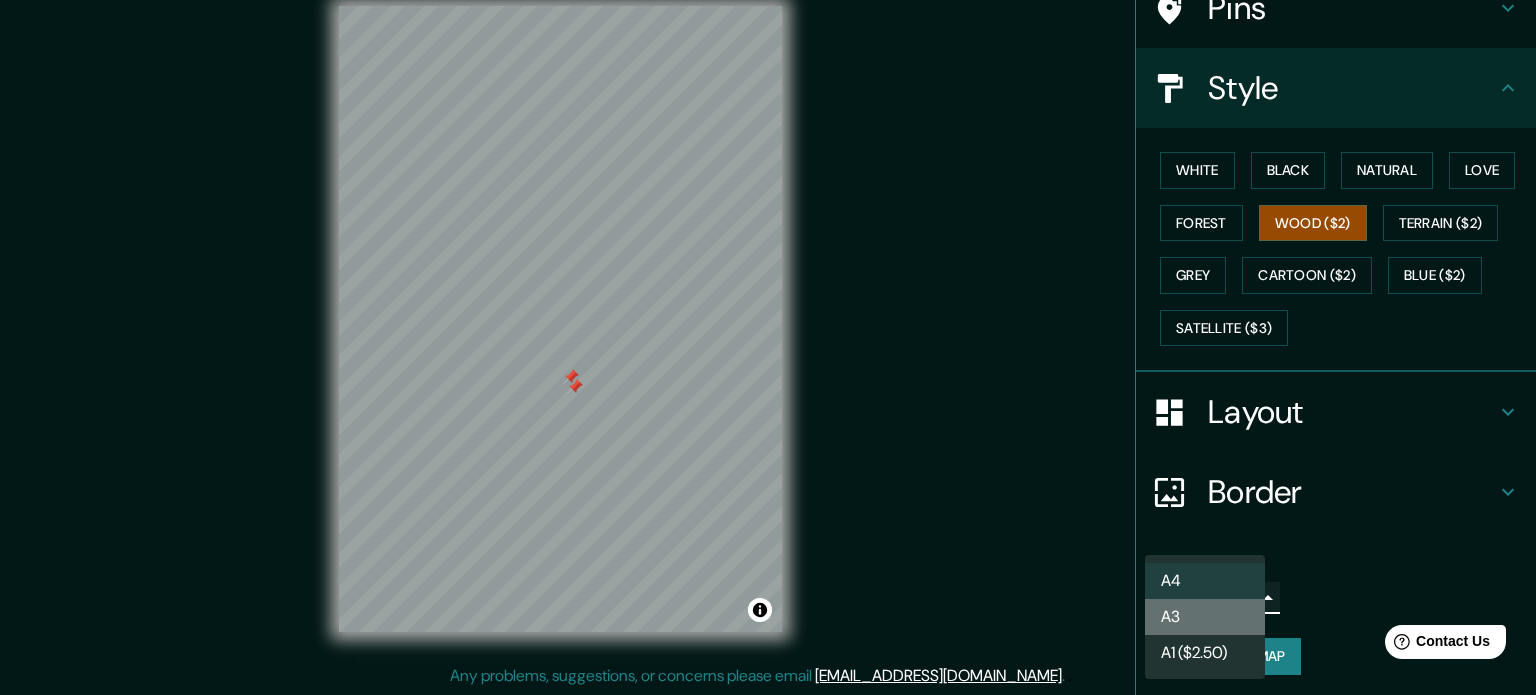 type on "a4" 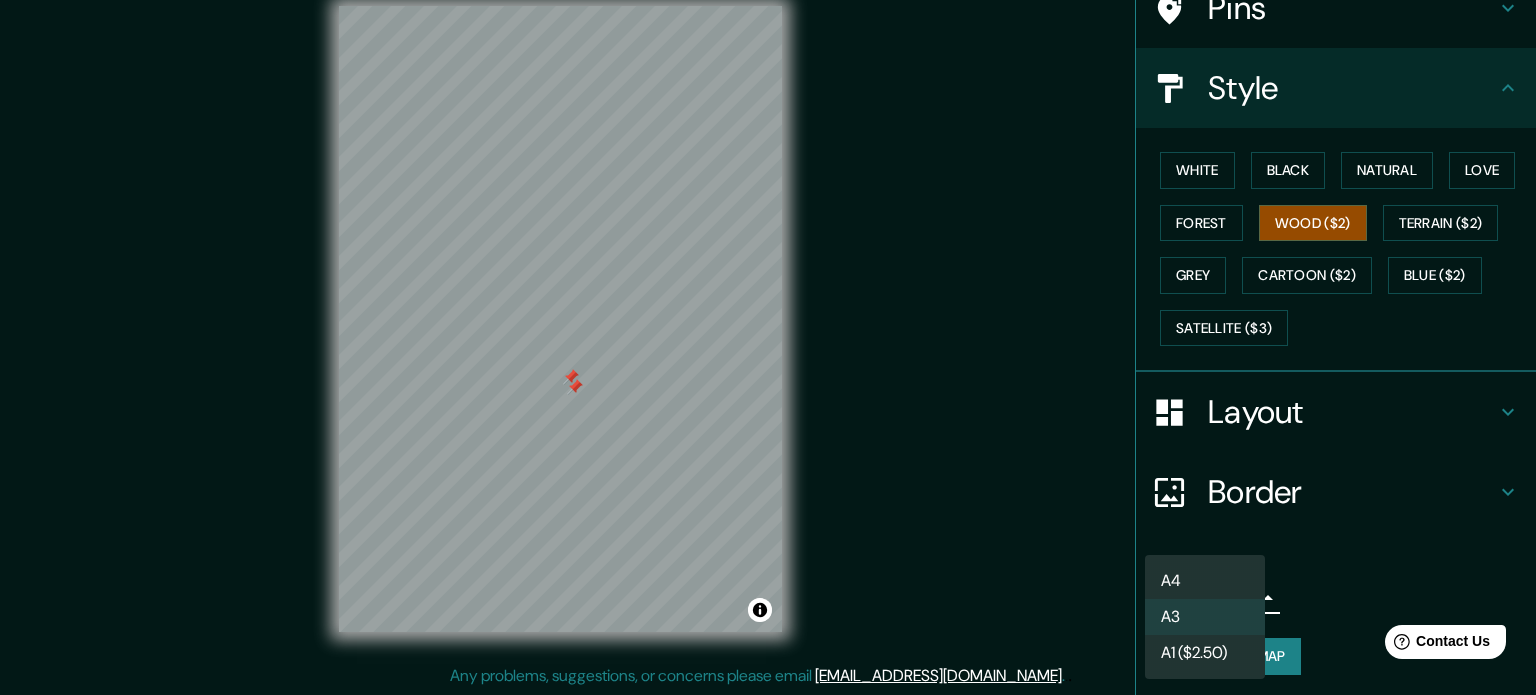 click on "Mappin Location [GEOGRAPHIC_DATA], [GEOGRAPHIC_DATA], [GEOGRAPHIC_DATA] Pins Style White Black Natural Love Forest Wood ($2) Terrain ($2) Grey Cartoon ($2) Blue ($2) Satellite ($3) Layout Border Choose a border.  Hint : you can make layers of the frame opaque to create some cool effects. None Simple Transparent Fancy Size A3 a4 Create your map © Mapbox   © OpenStreetMap   Improve this map Any problems, suggestions, or concerns please email    [EMAIL_ADDRESS][DOMAIN_NAME] . . . A4 A3 A1 ($2.50)" at bounding box center [768, 321] 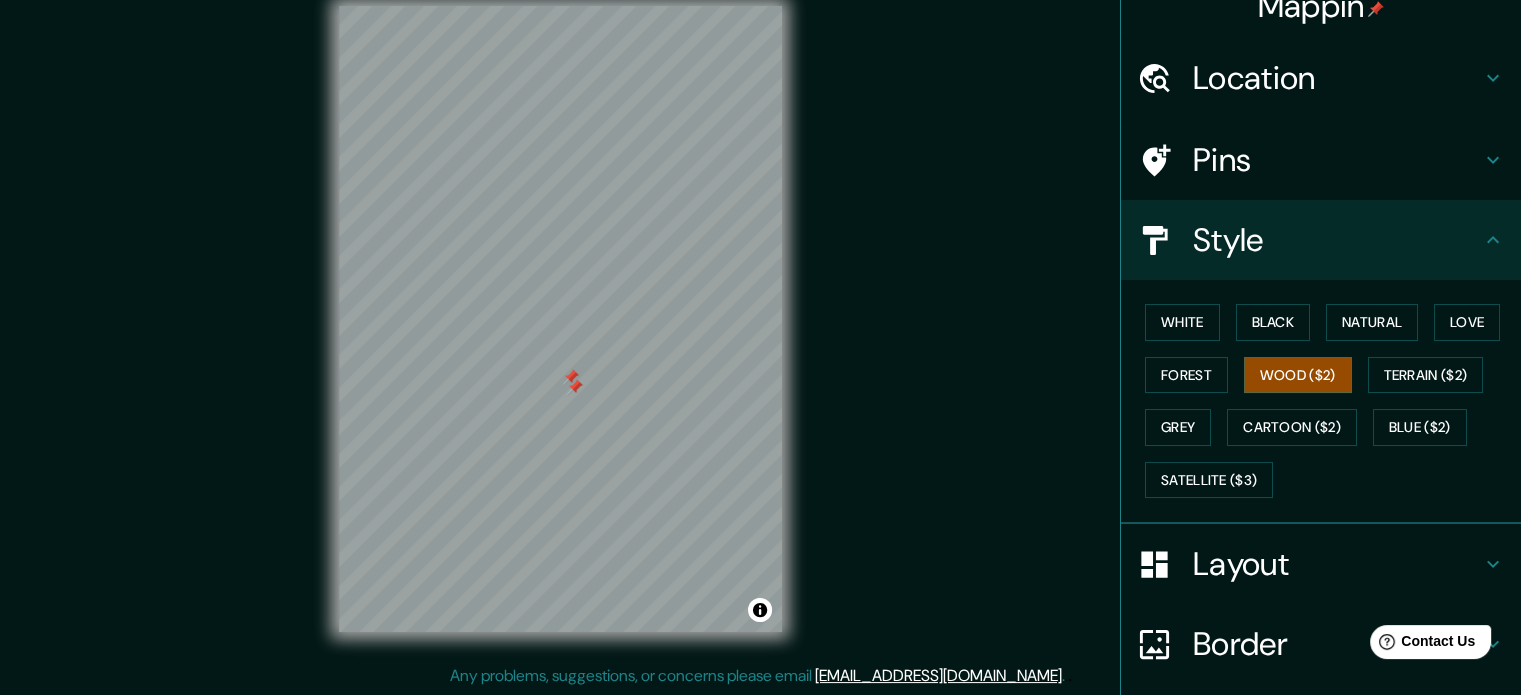 scroll, scrollTop: 17, scrollLeft: 0, axis: vertical 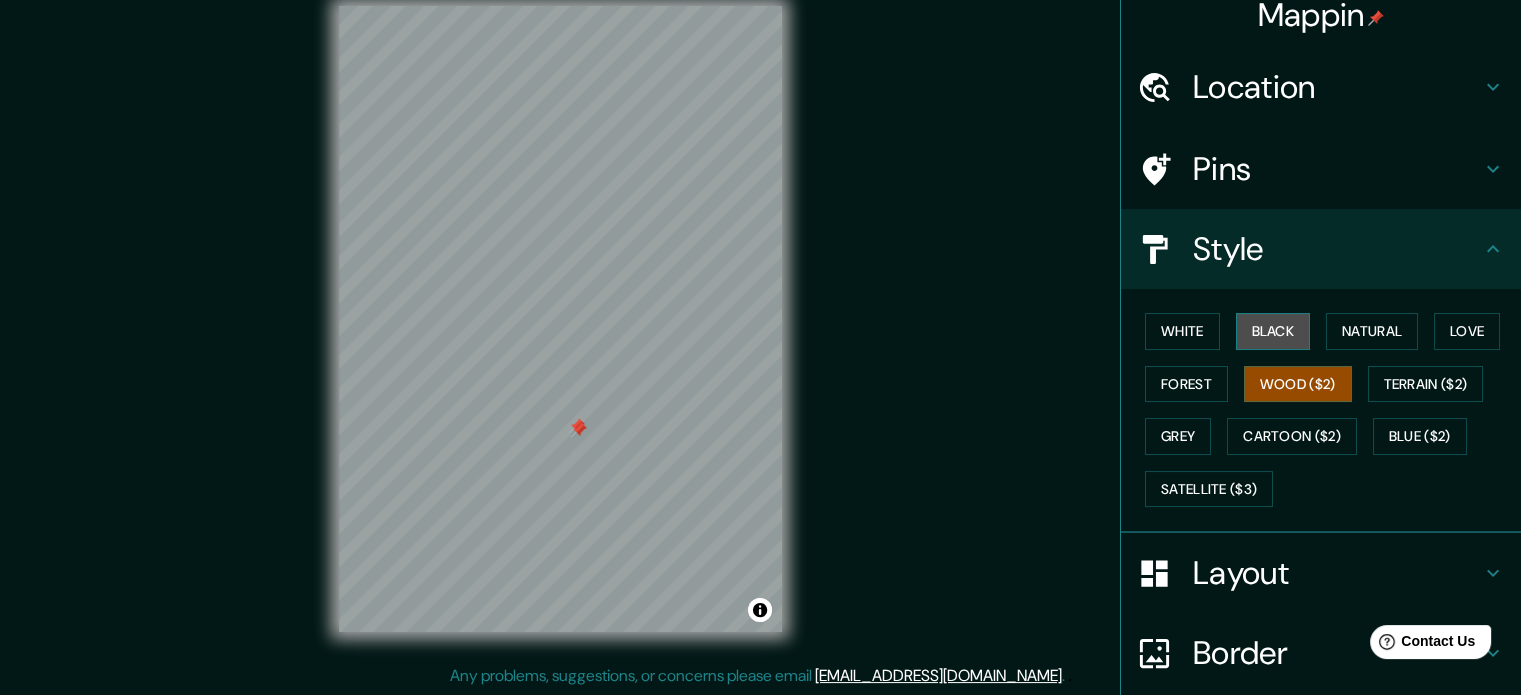 click on "Black" at bounding box center [1273, 331] 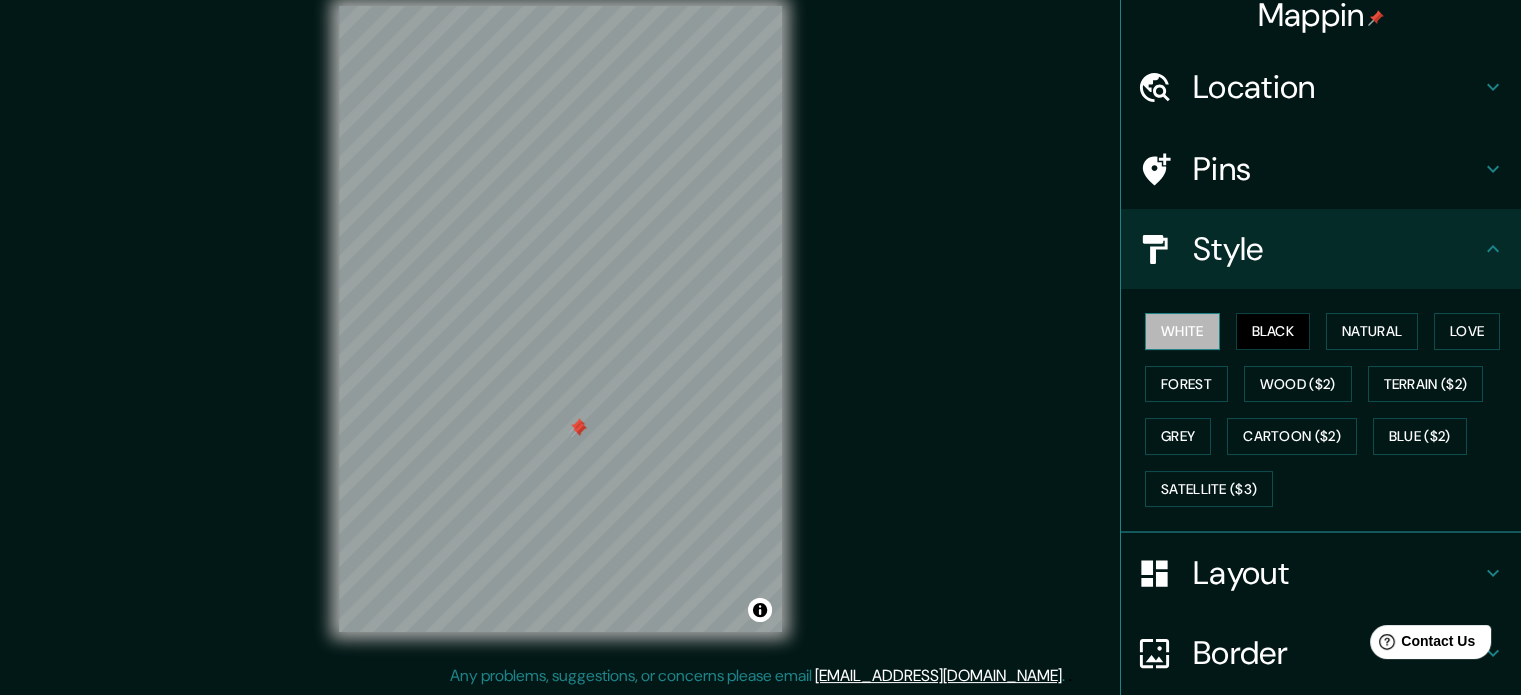 click on "White" at bounding box center [1182, 331] 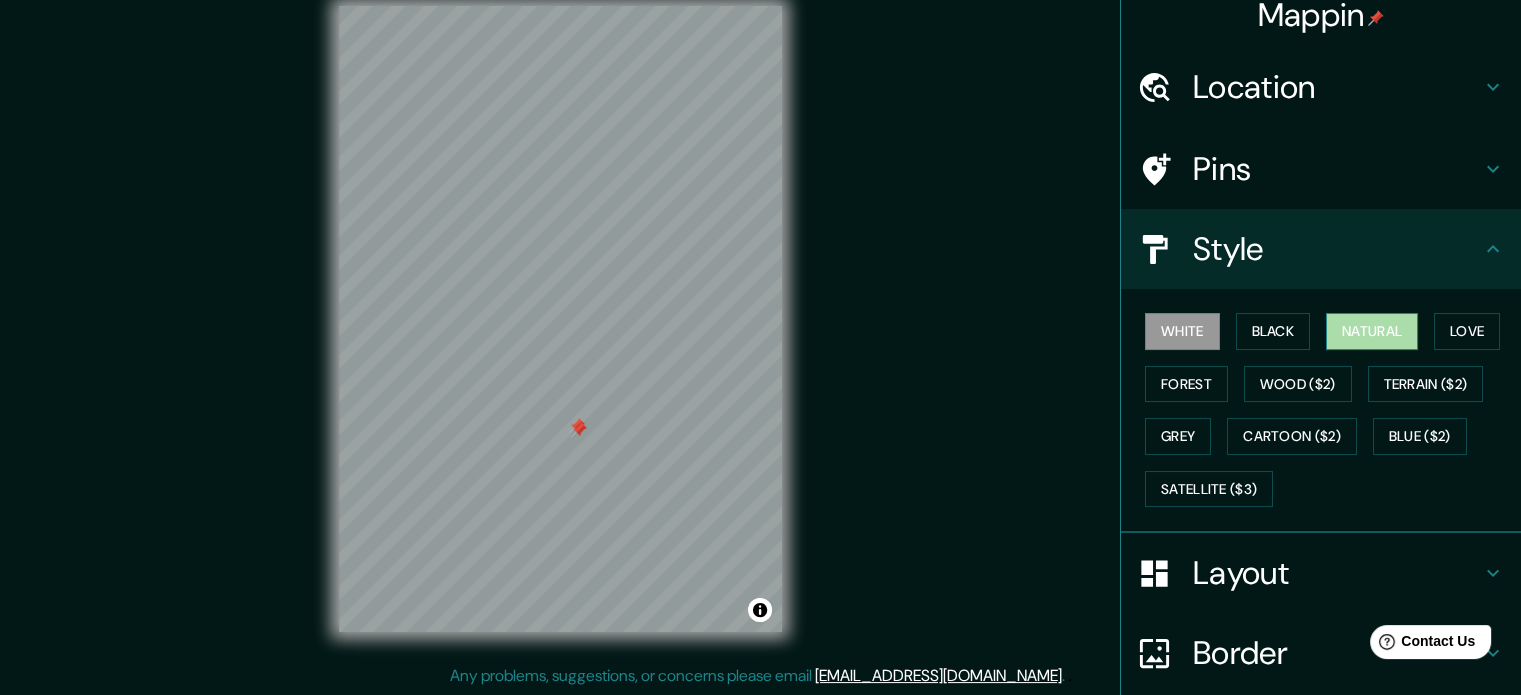 click on "Natural" at bounding box center [1372, 331] 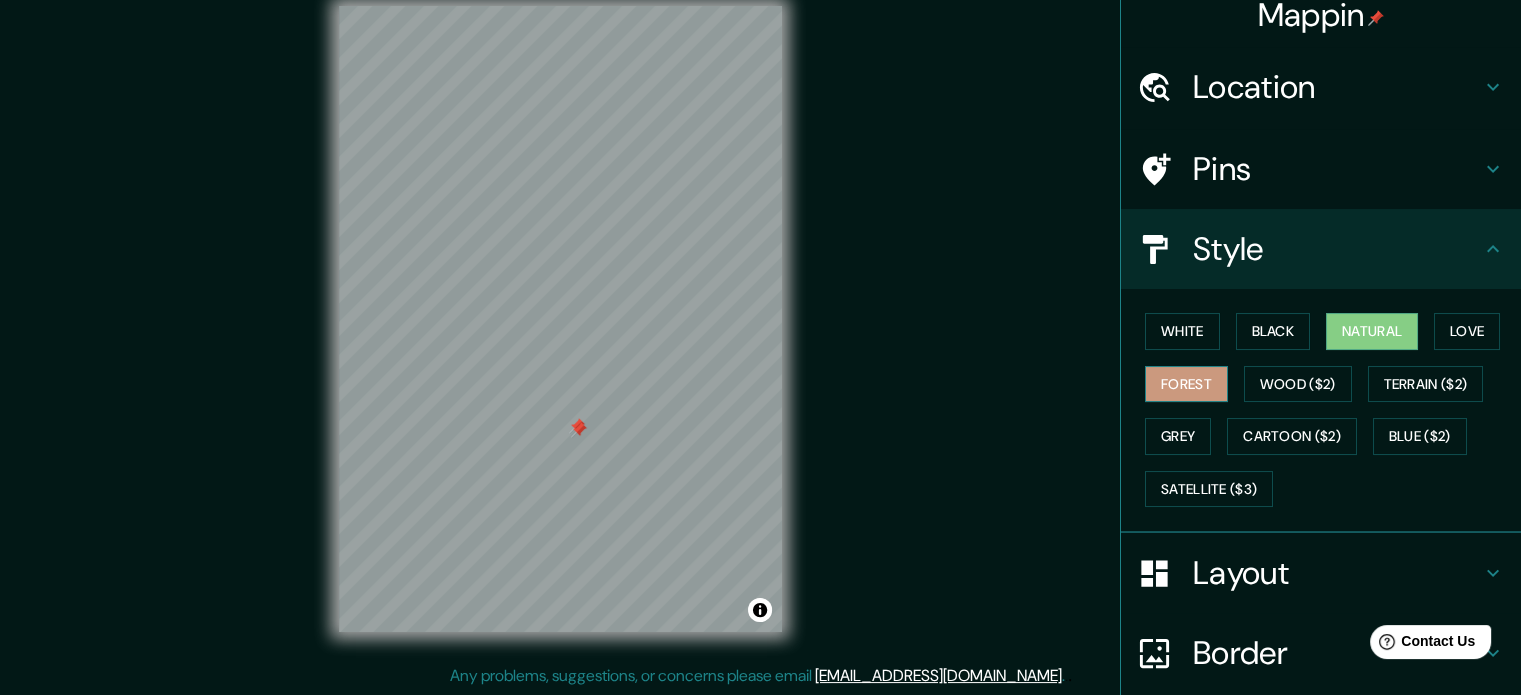 click on "Forest" at bounding box center [1186, 384] 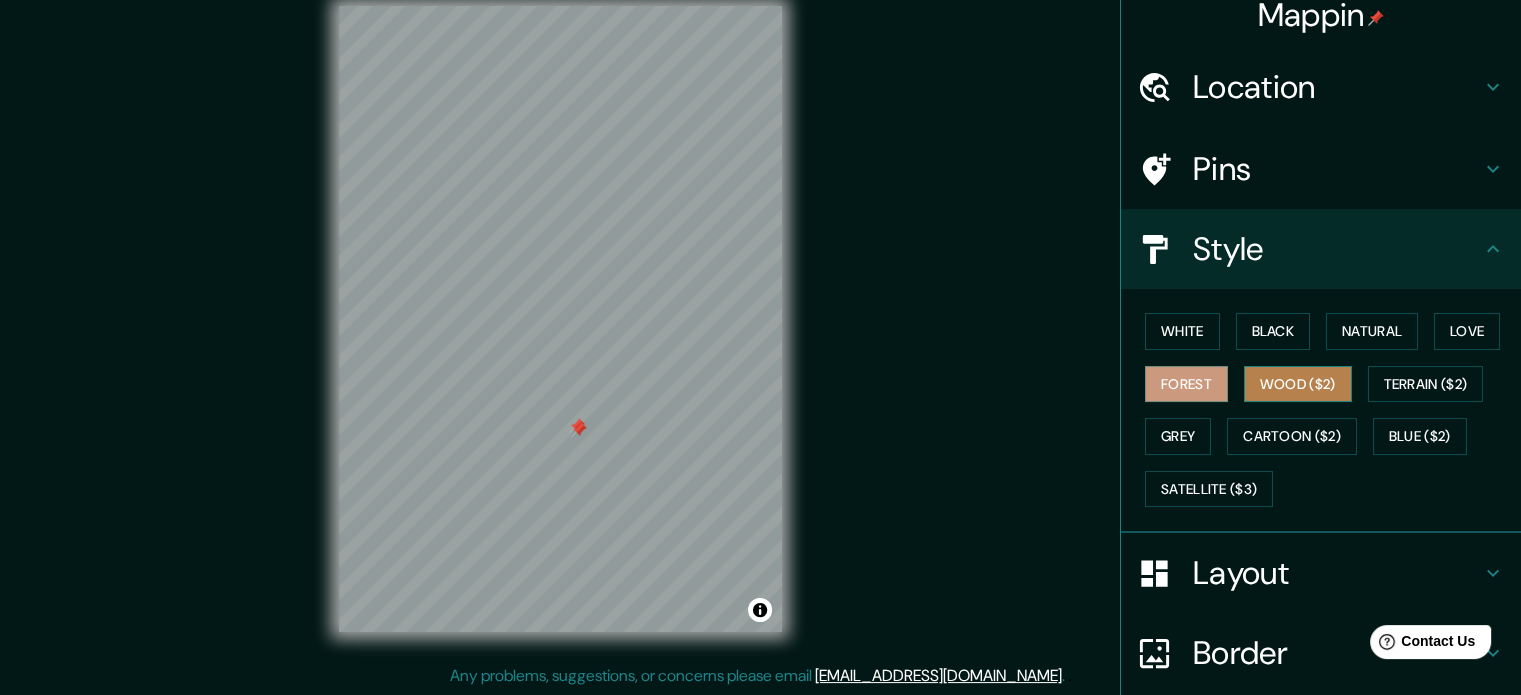 click on "Wood ($2)" at bounding box center [1298, 384] 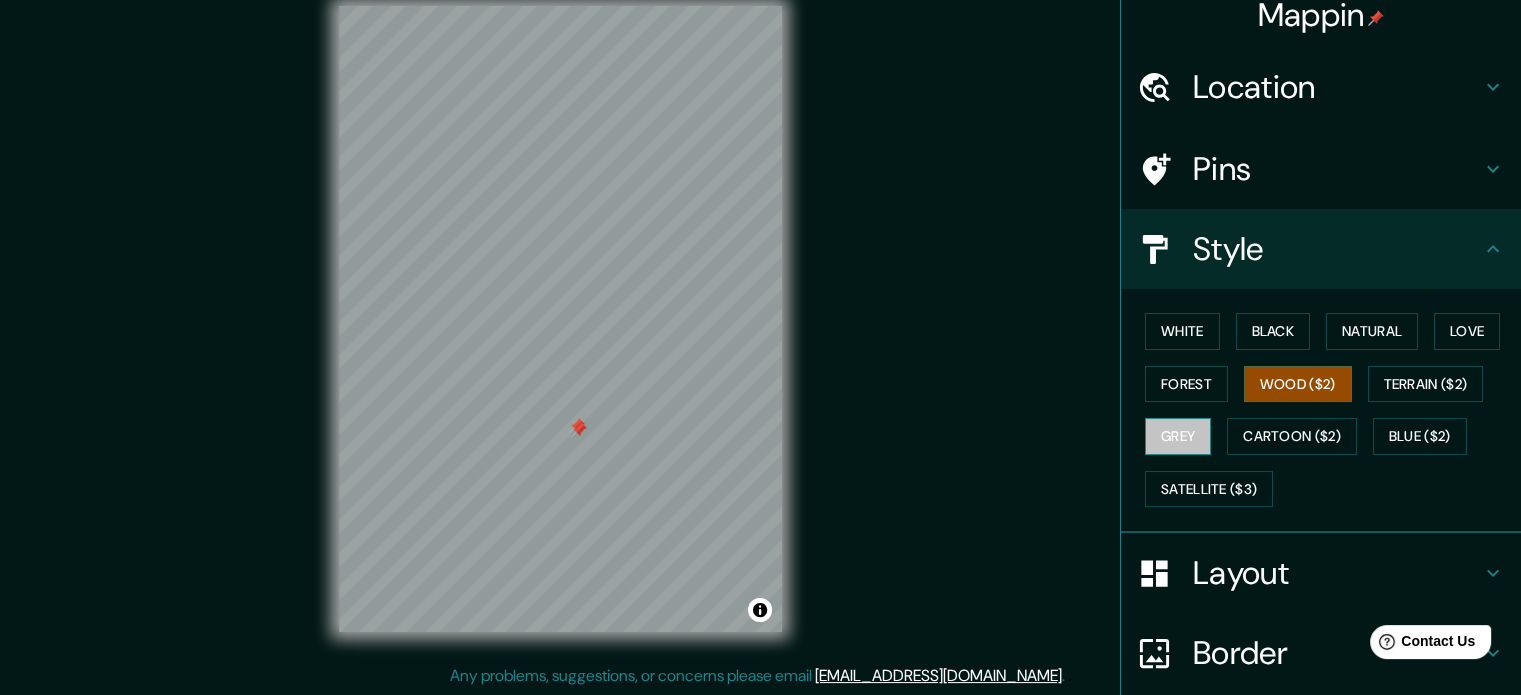 click on "Grey" at bounding box center [1178, 436] 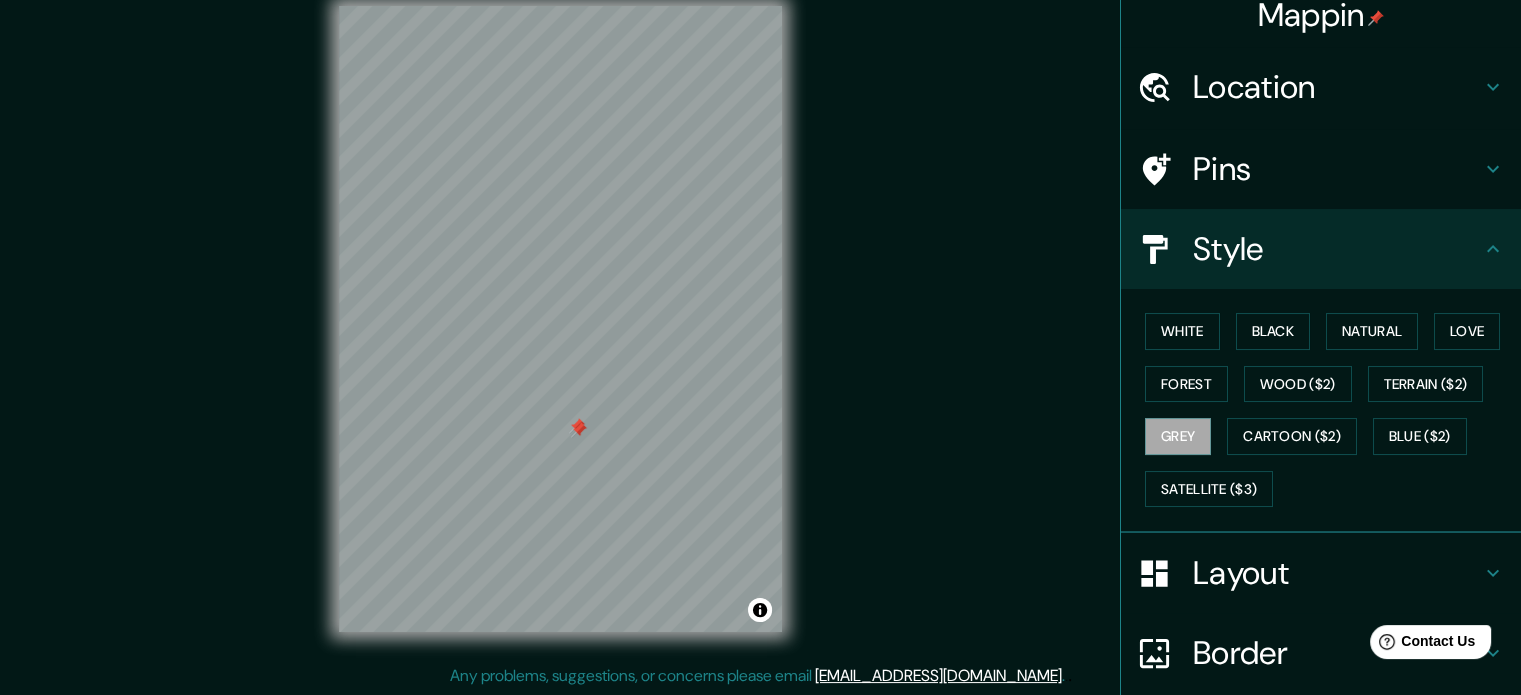 click on "White Black Natural Love Forest Wood ($2) Terrain ($2) Grey Cartoon ($2) Blue ($2) Satellite ($3)" at bounding box center [1329, 410] 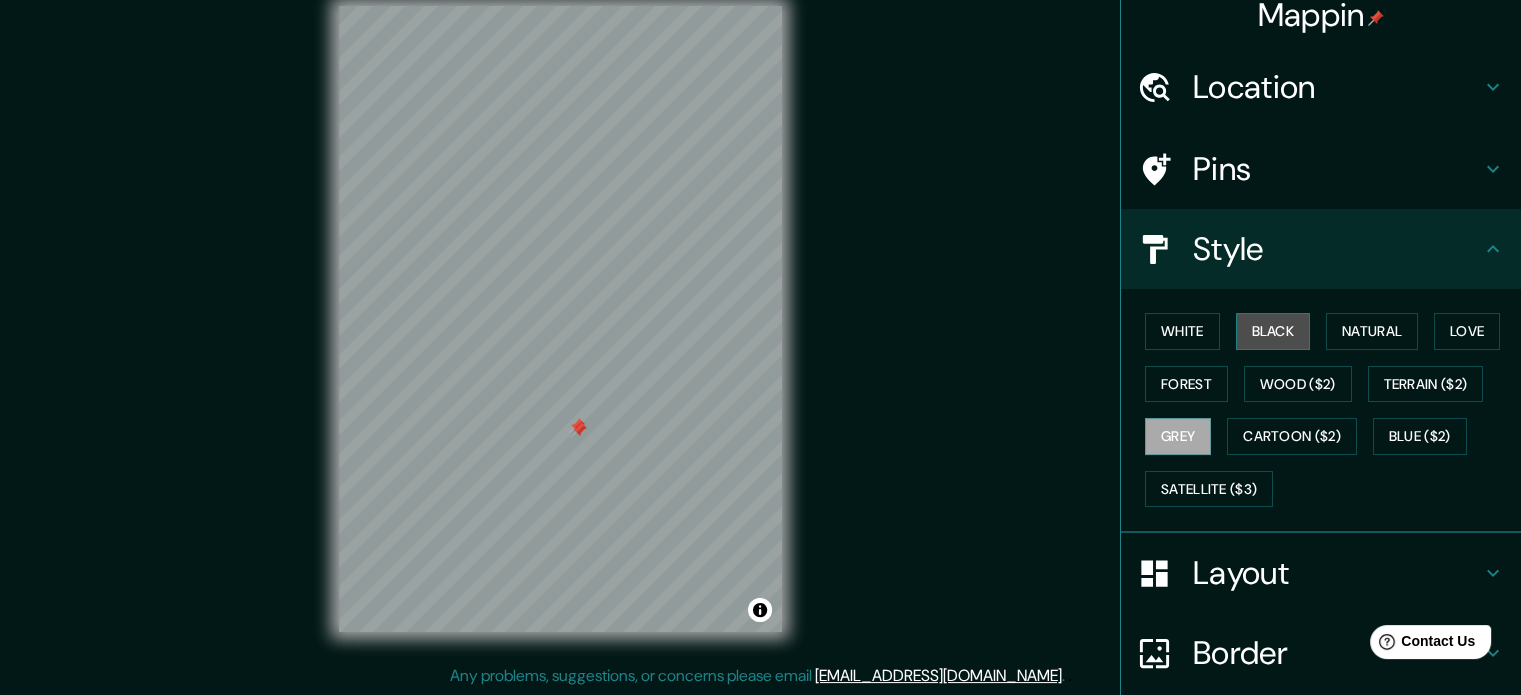 click on "Black" at bounding box center [1273, 331] 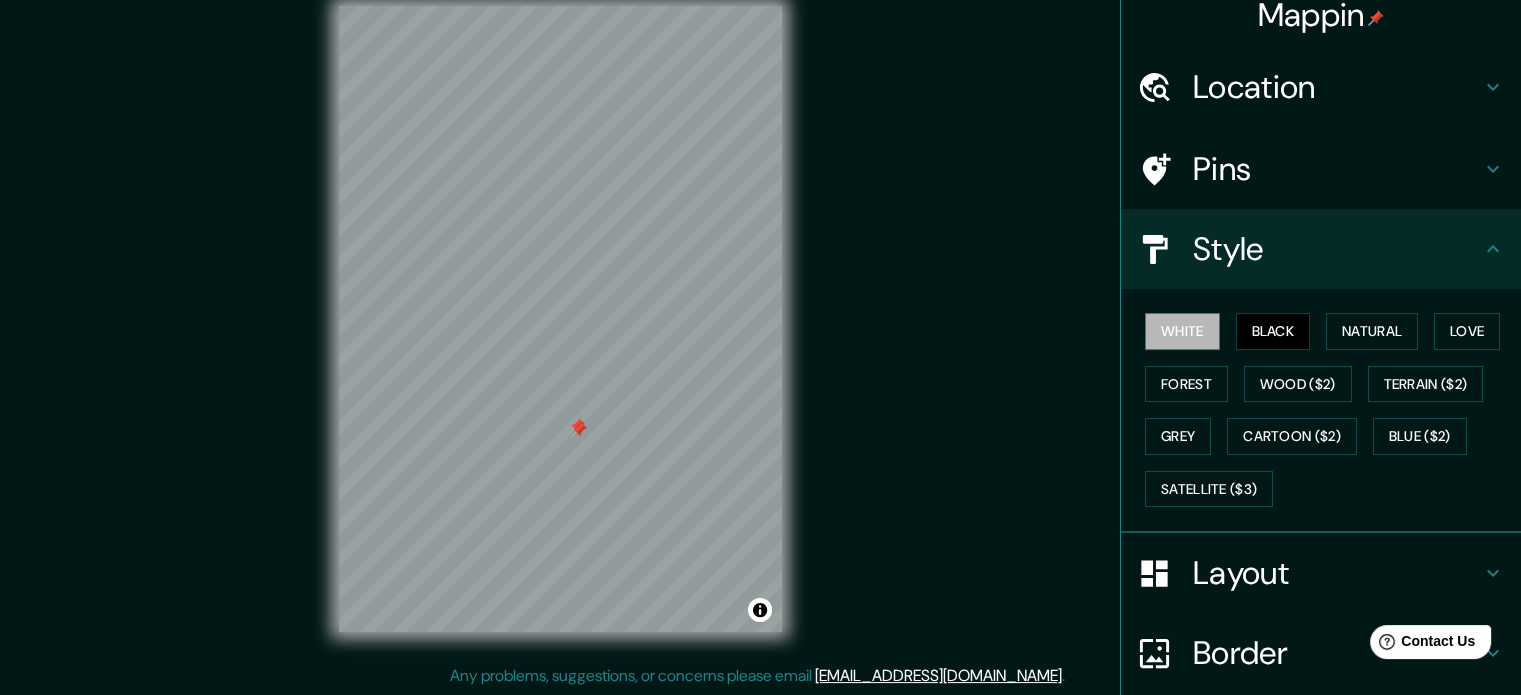 click on "White" at bounding box center (1182, 331) 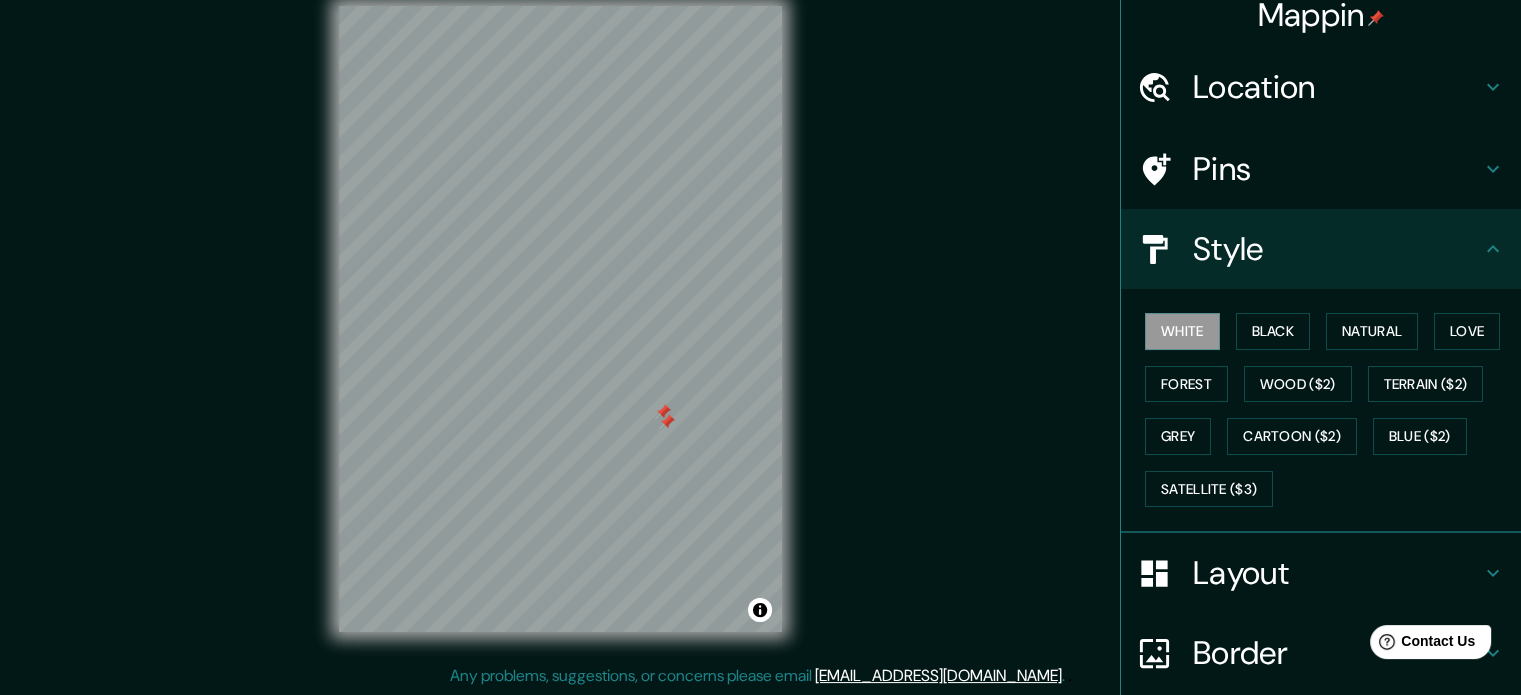 drag, startPoint x: 474, startPoint y: 358, endPoint x: 655, endPoint y: 403, distance: 186.51006 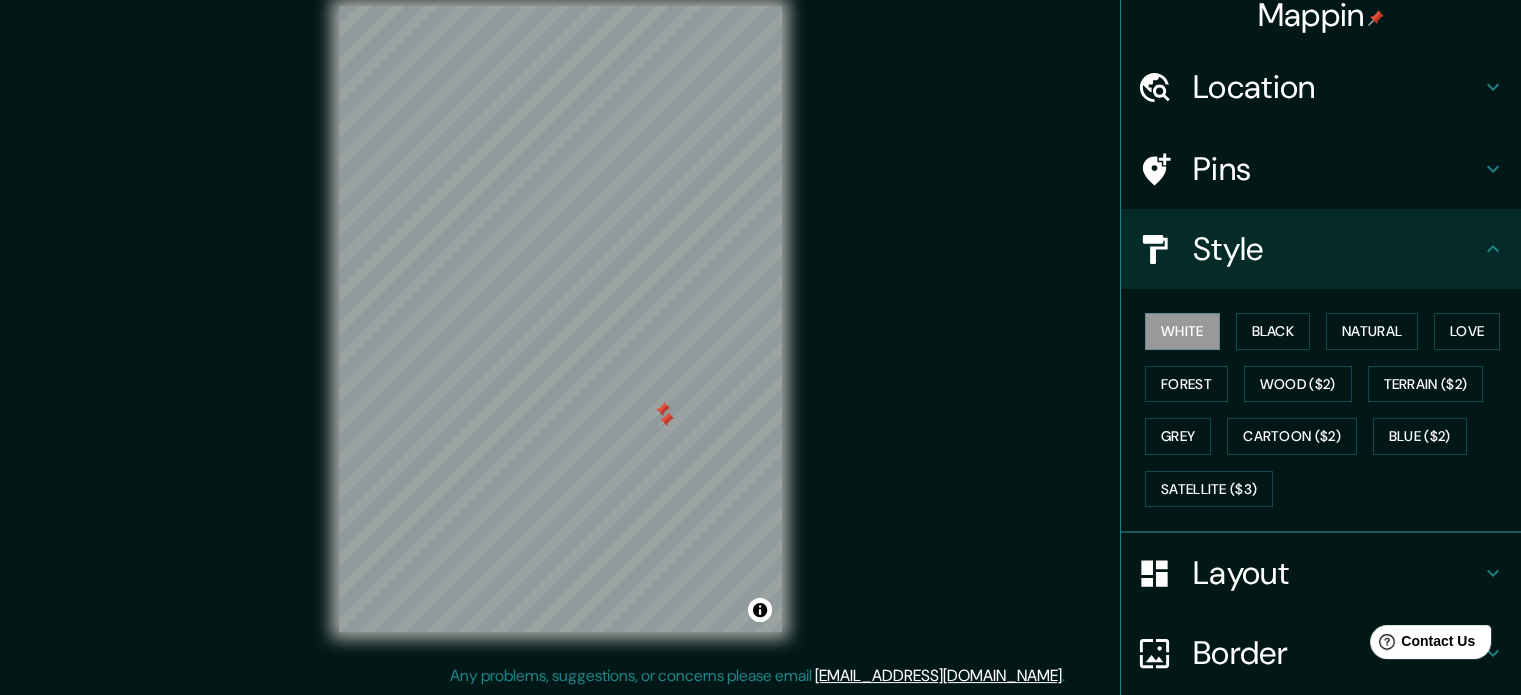 click at bounding box center [662, 410] 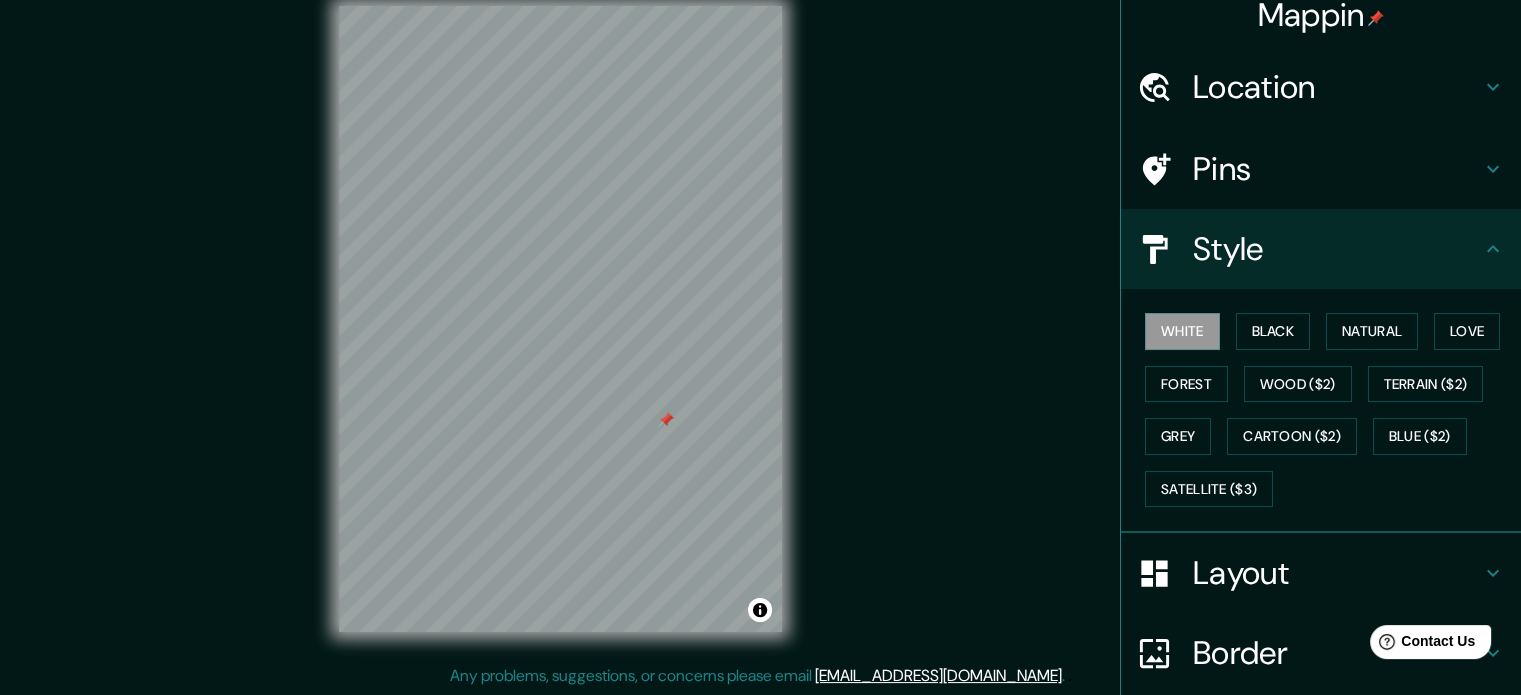 click at bounding box center [666, 420] 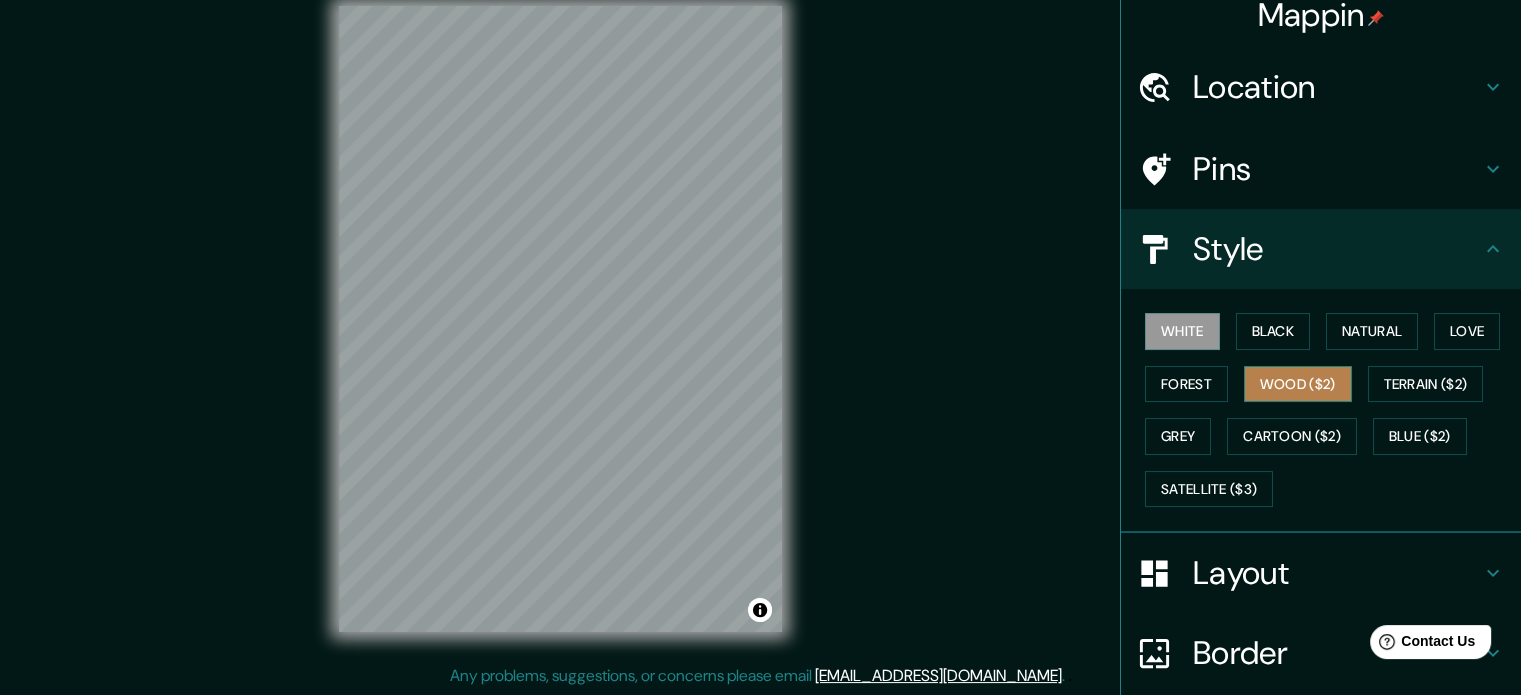 click on "Wood ($2)" at bounding box center (1298, 384) 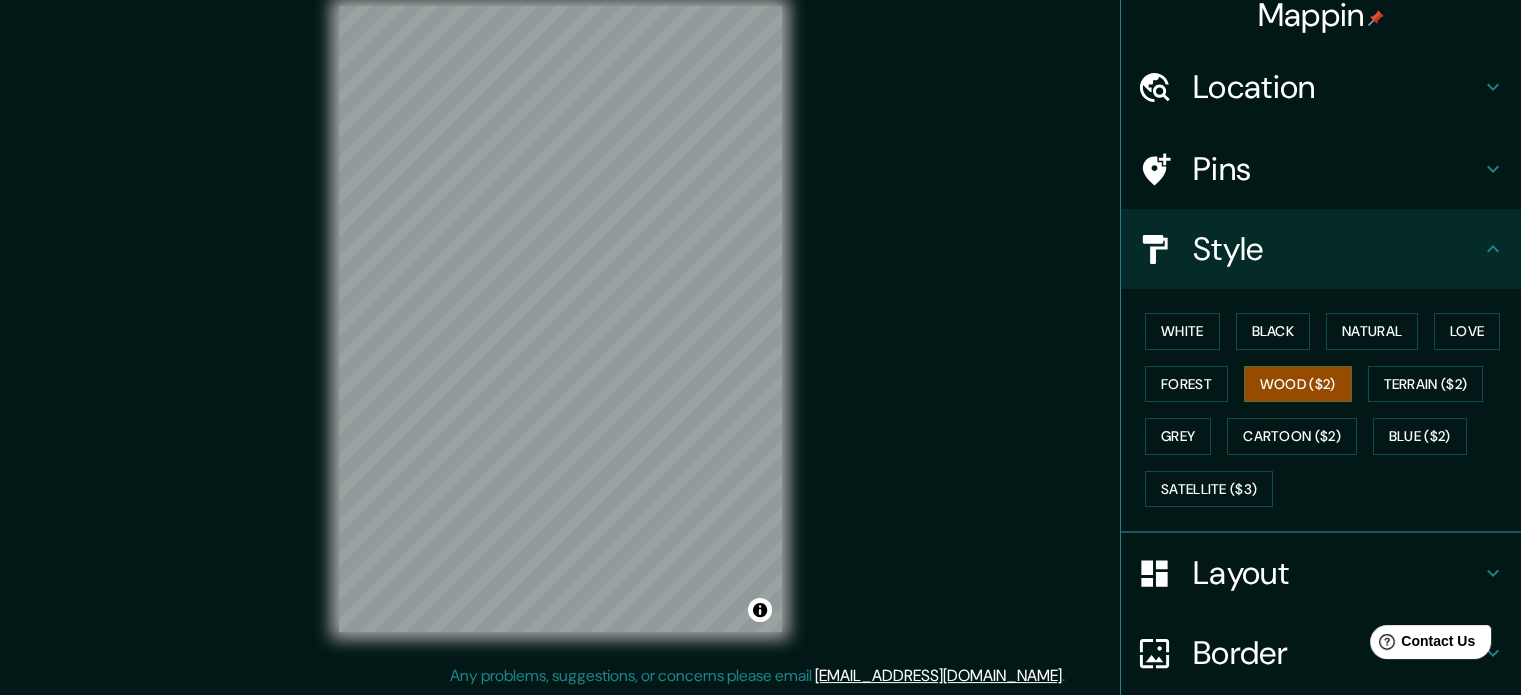 scroll, scrollTop: 178, scrollLeft: 0, axis: vertical 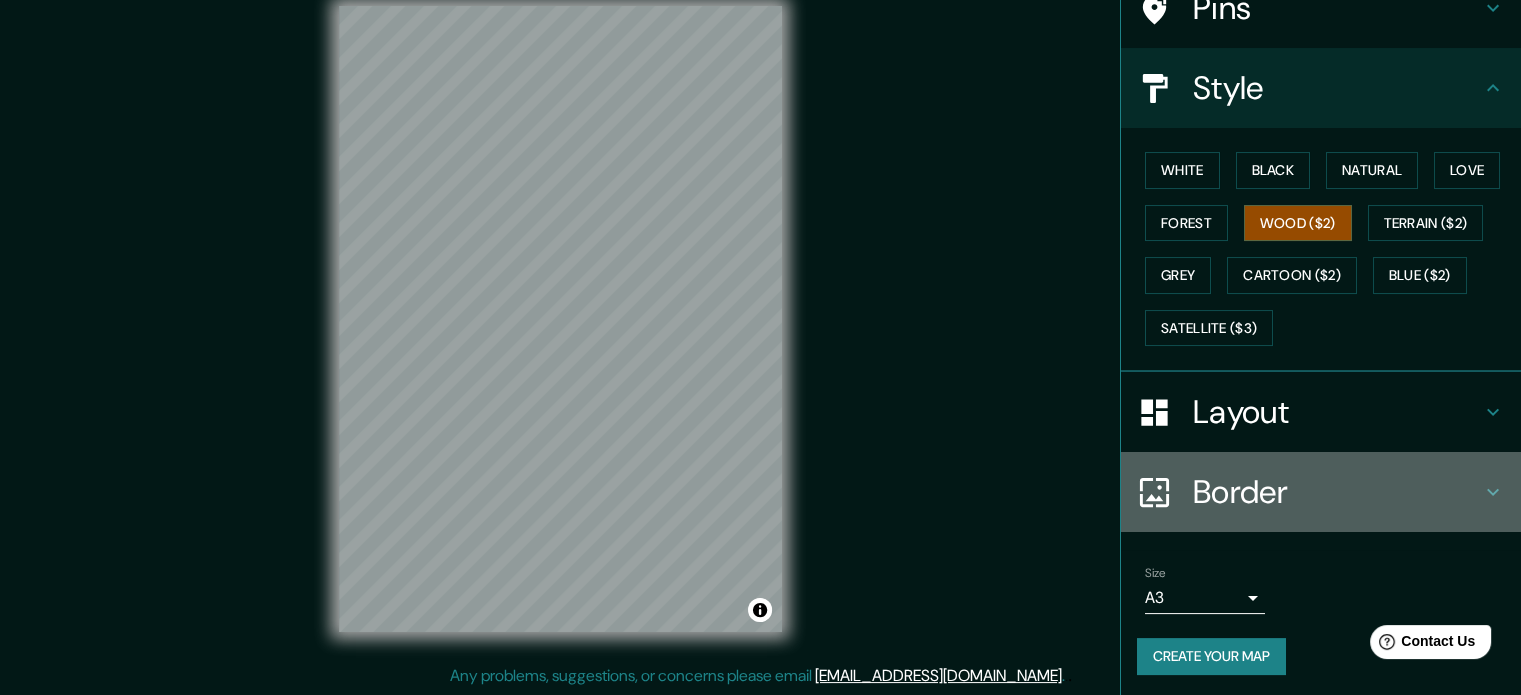 click on "Border" at bounding box center (1337, 492) 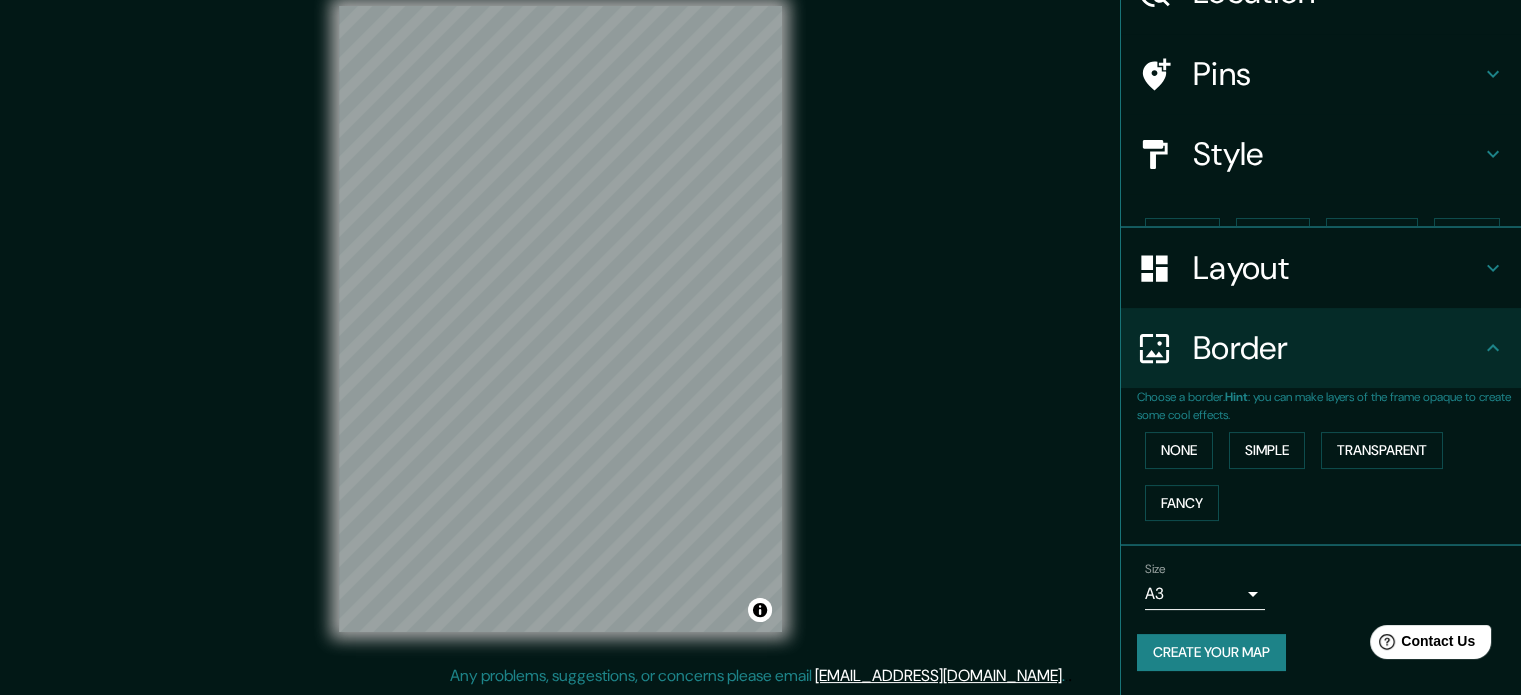 scroll, scrollTop: 76, scrollLeft: 0, axis: vertical 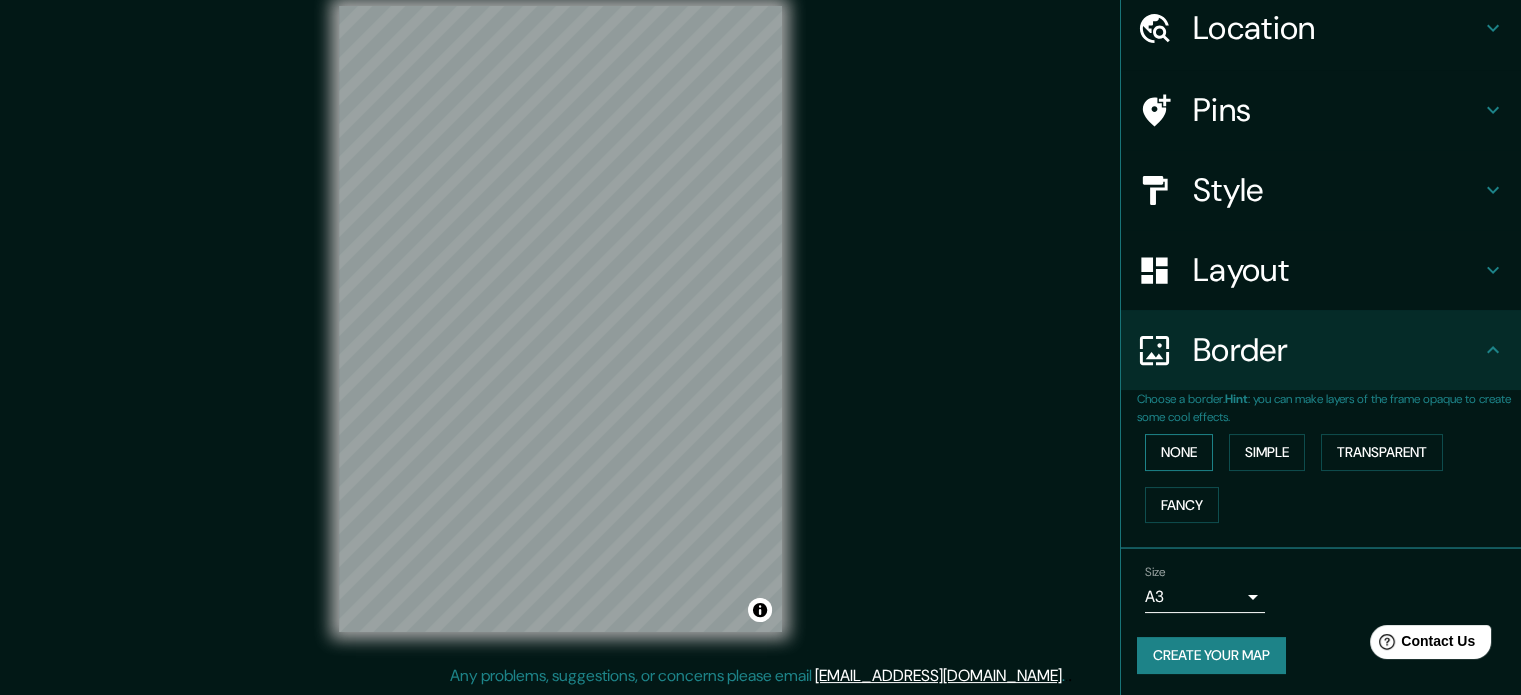 click on "None" at bounding box center (1179, 452) 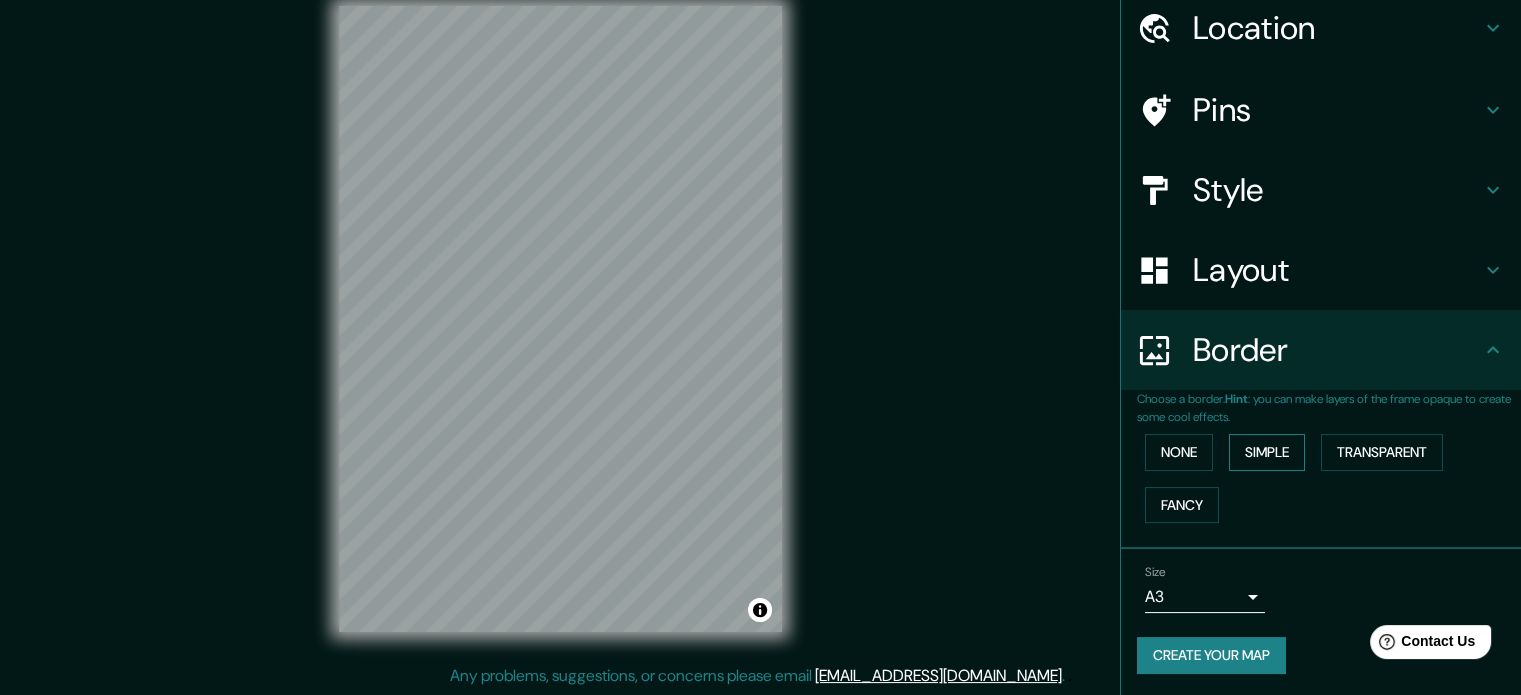 click on "Simple" at bounding box center (1267, 452) 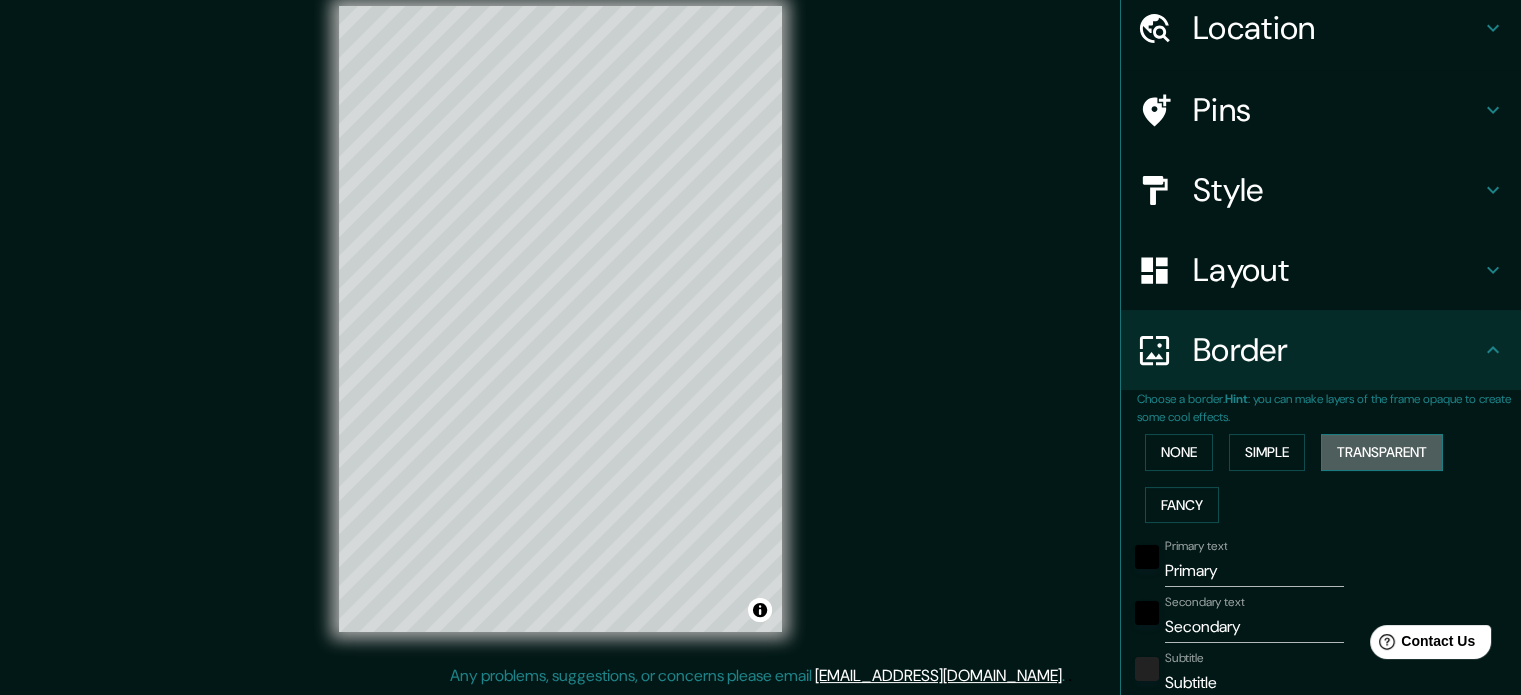click on "Transparent" at bounding box center (1382, 452) 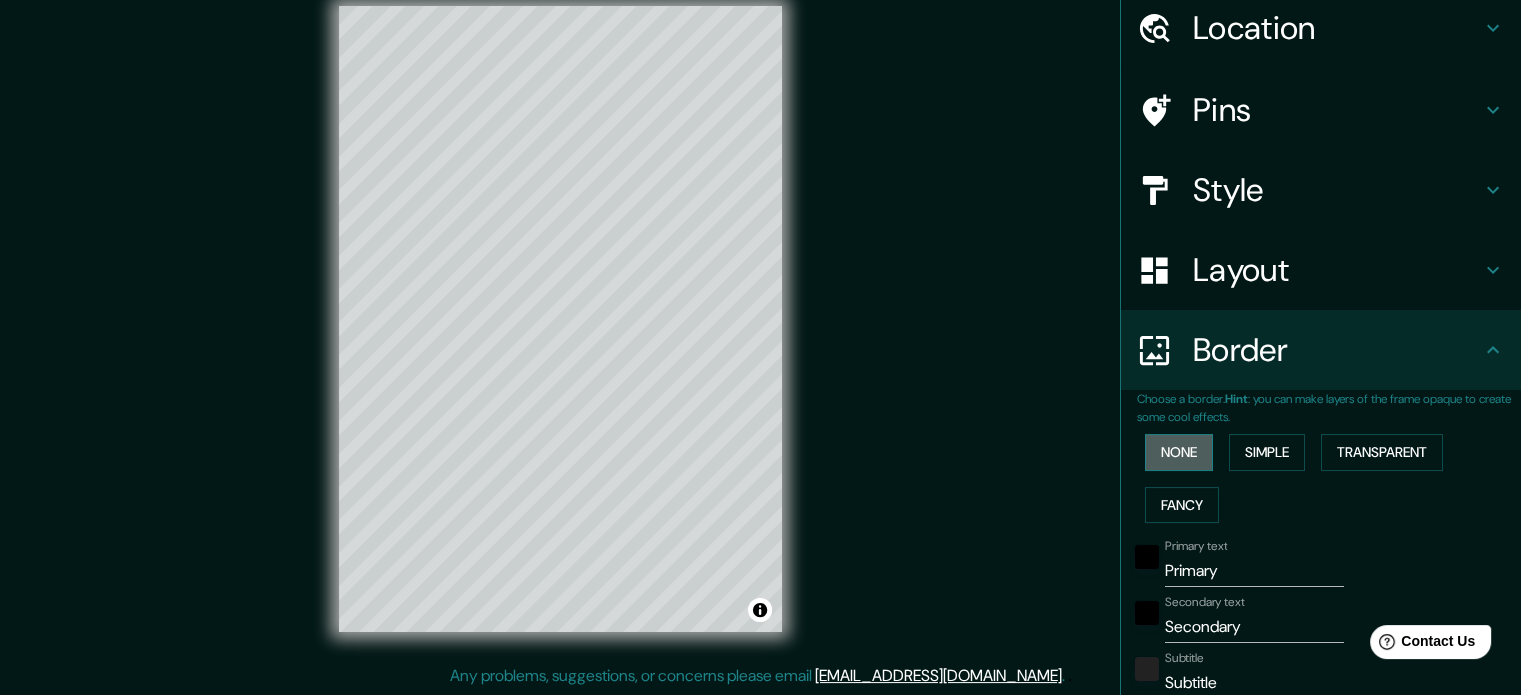 click on "None" at bounding box center [1179, 452] 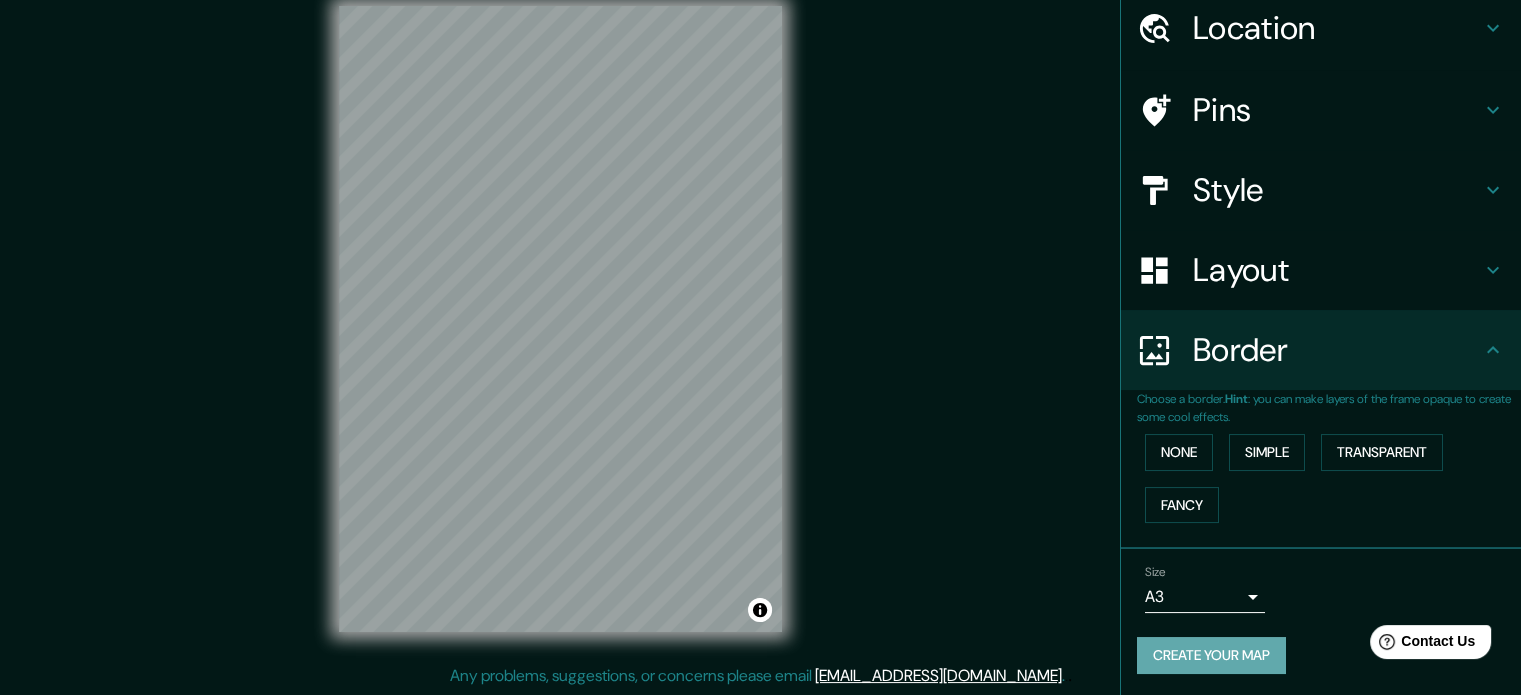 click on "Create your map" at bounding box center [1211, 655] 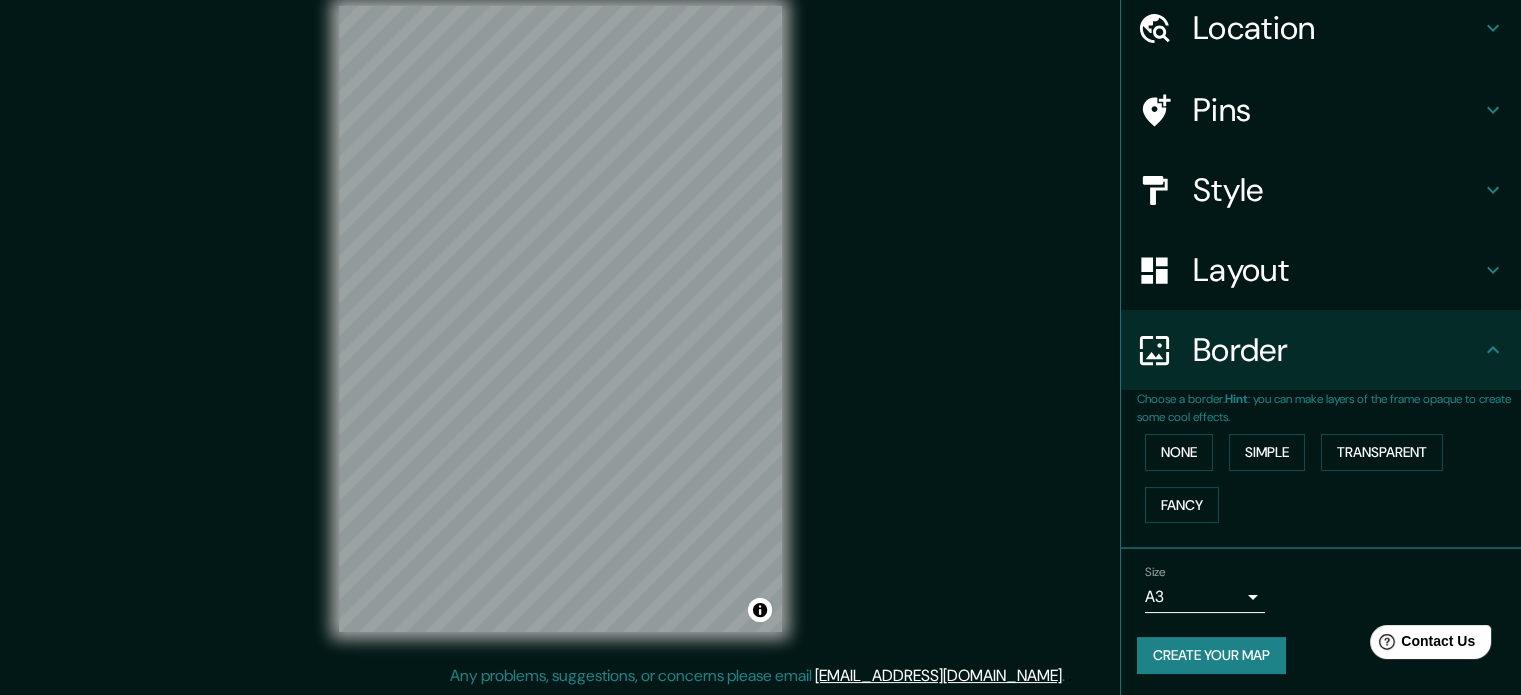 scroll, scrollTop: 0, scrollLeft: 0, axis: both 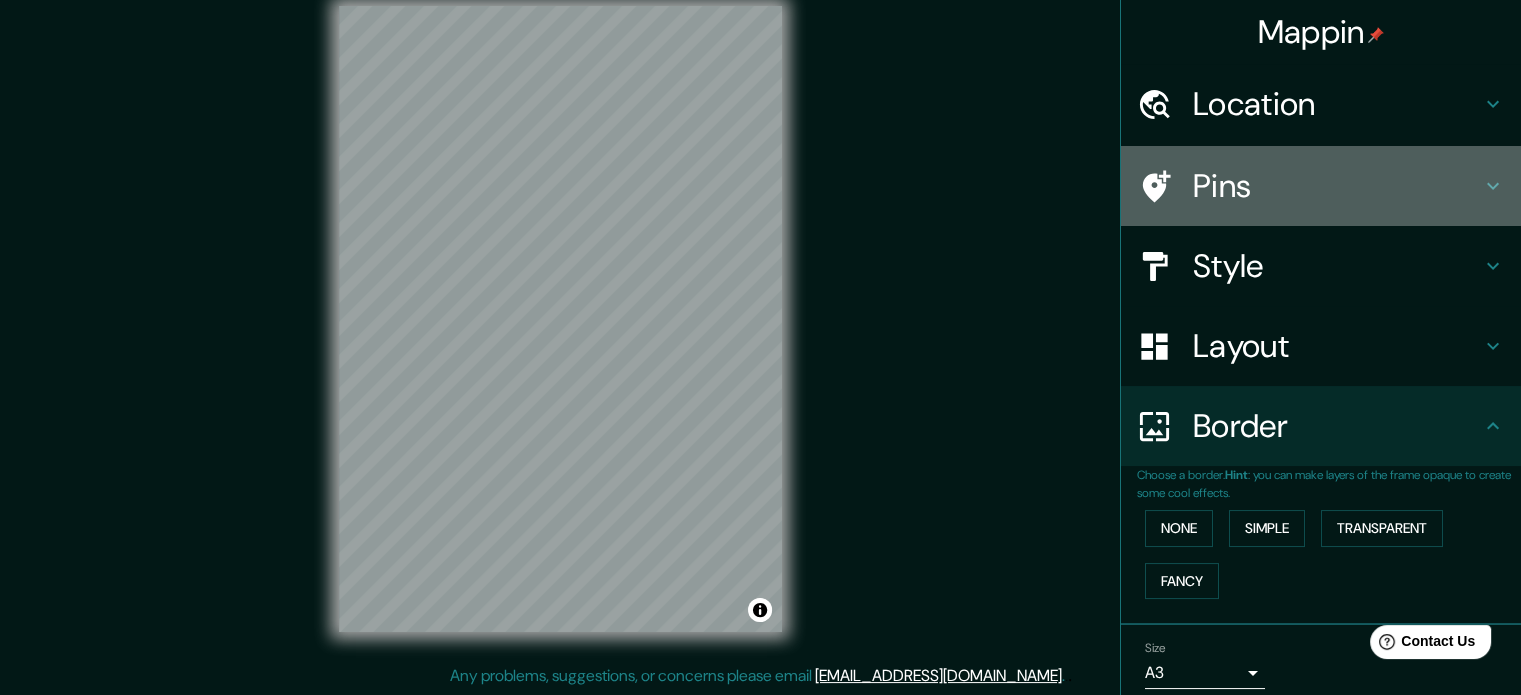 click on "Pins" at bounding box center [1337, 186] 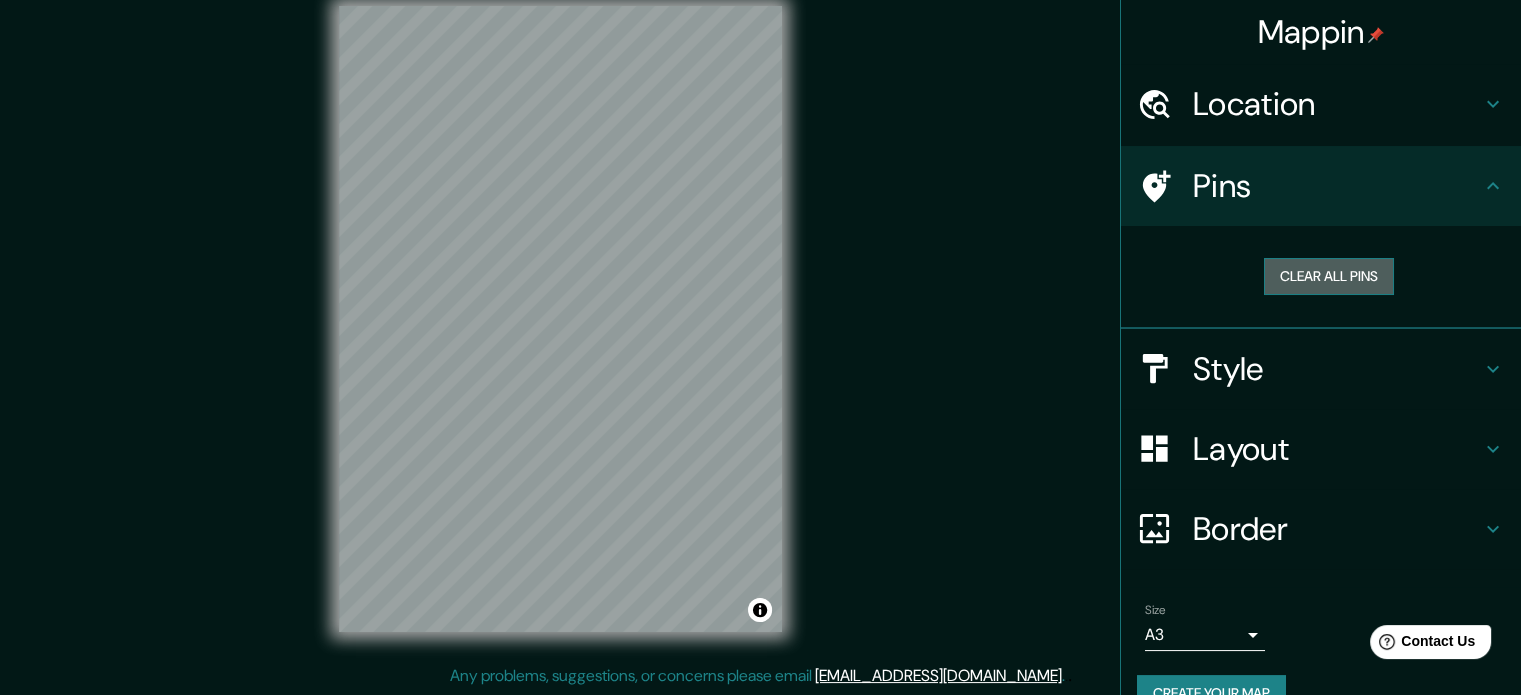 click on "Clear all pins" at bounding box center (1329, 276) 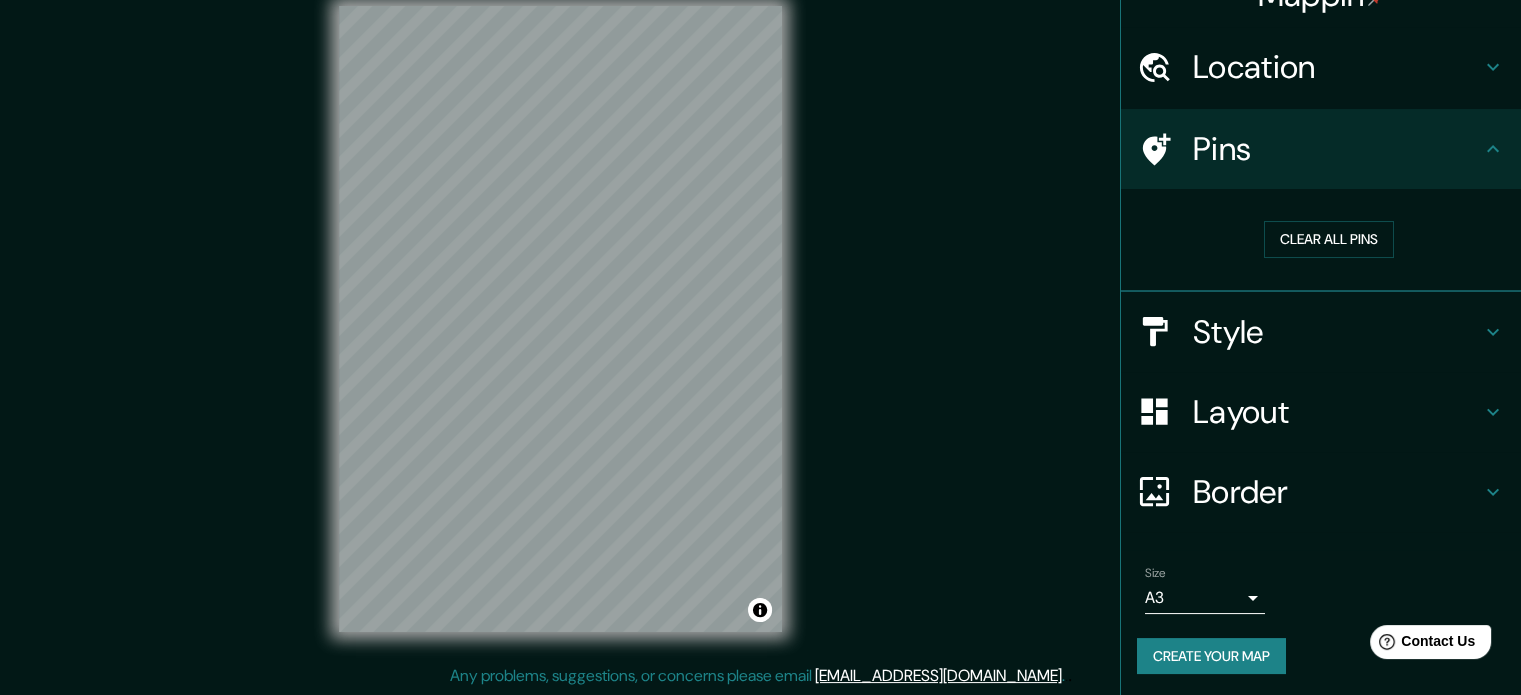 scroll, scrollTop: 36, scrollLeft: 0, axis: vertical 